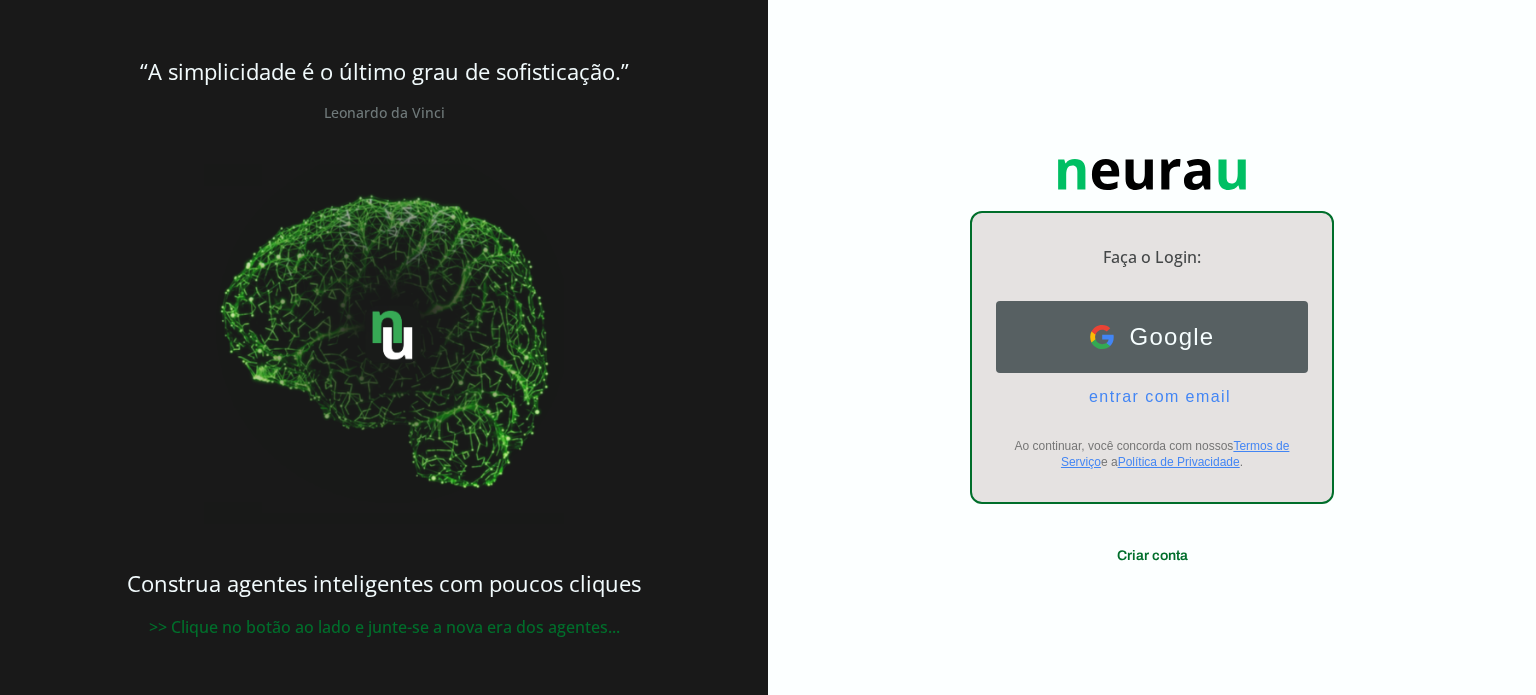 scroll, scrollTop: 0, scrollLeft: 0, axis: both 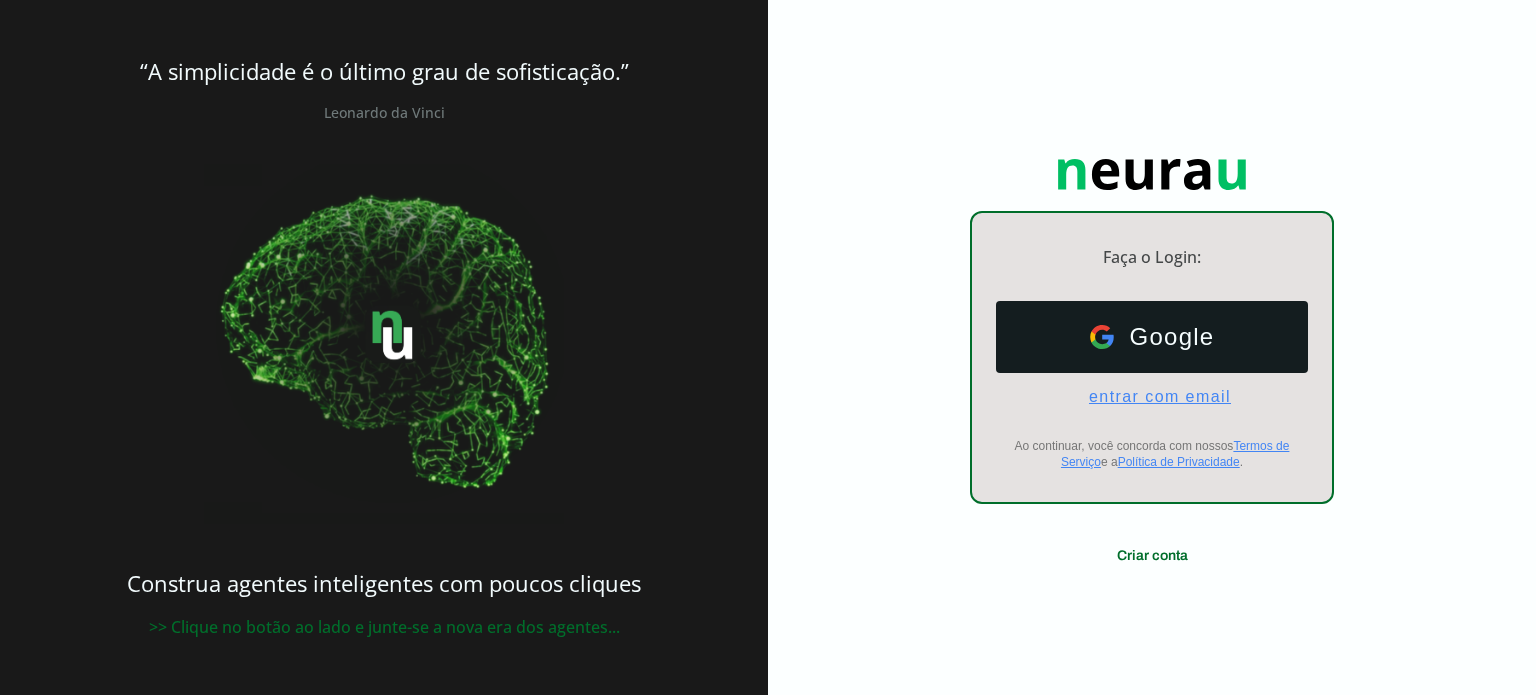 click on "entrar com email" at bounding box center [1152, 397] 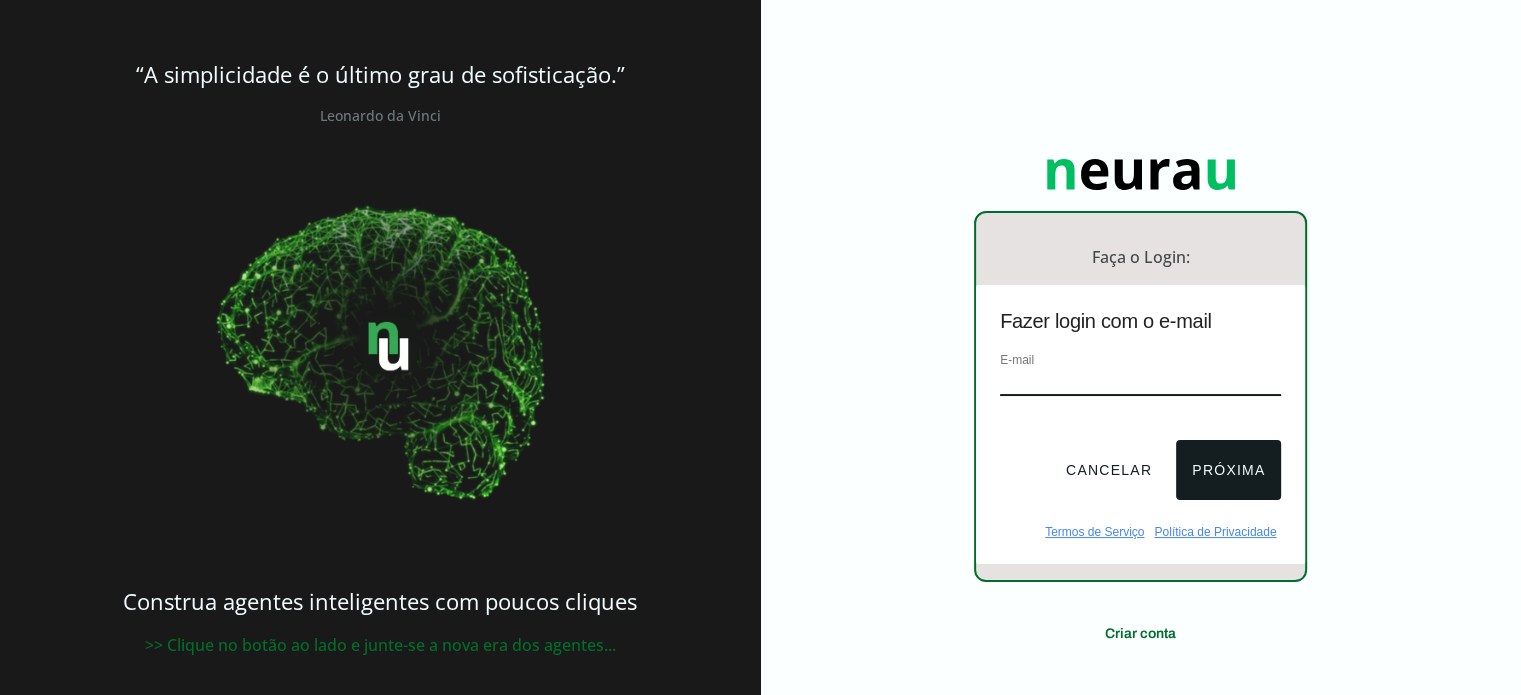 paste on "bblaboissiere@[EMAIL]" 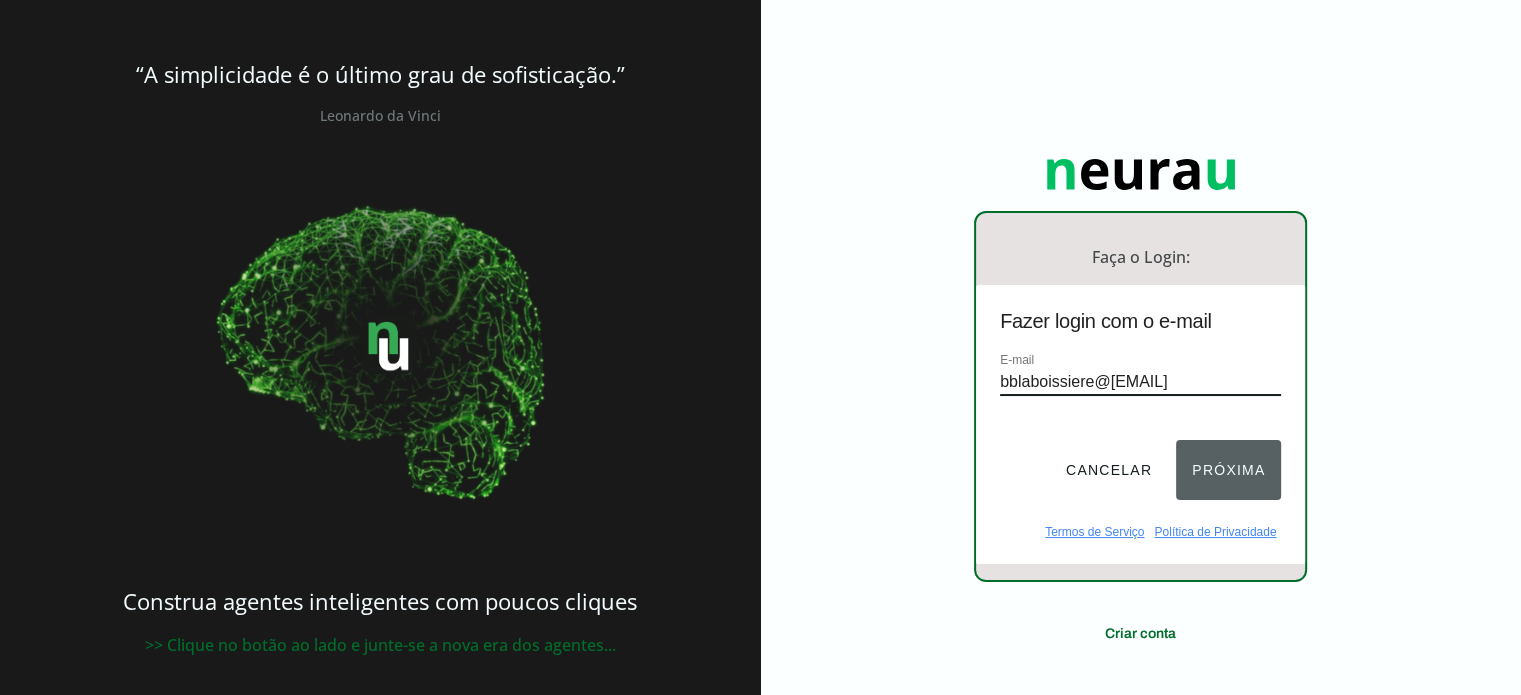 type on "bblaboissiere@[EMAIL]" 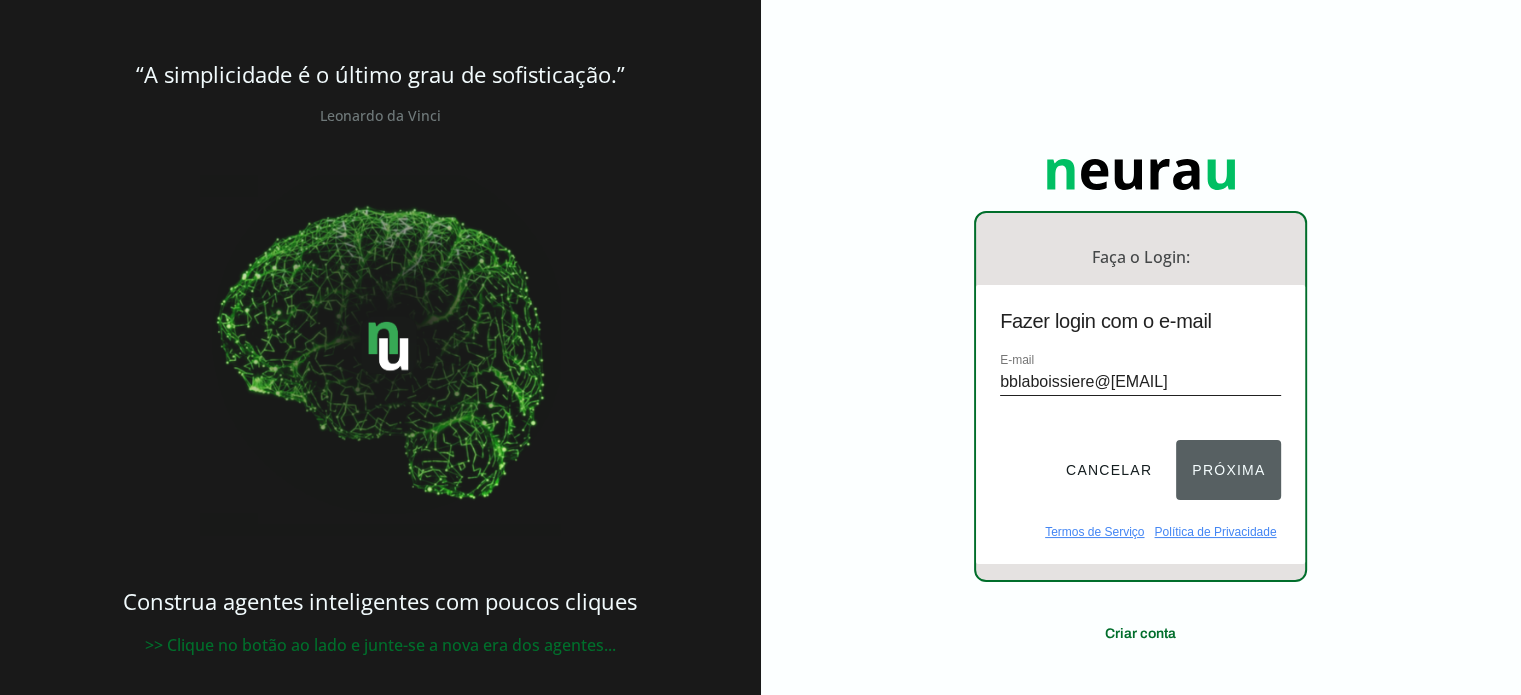 click on "Próxima" at bounding box center (1228, 470) 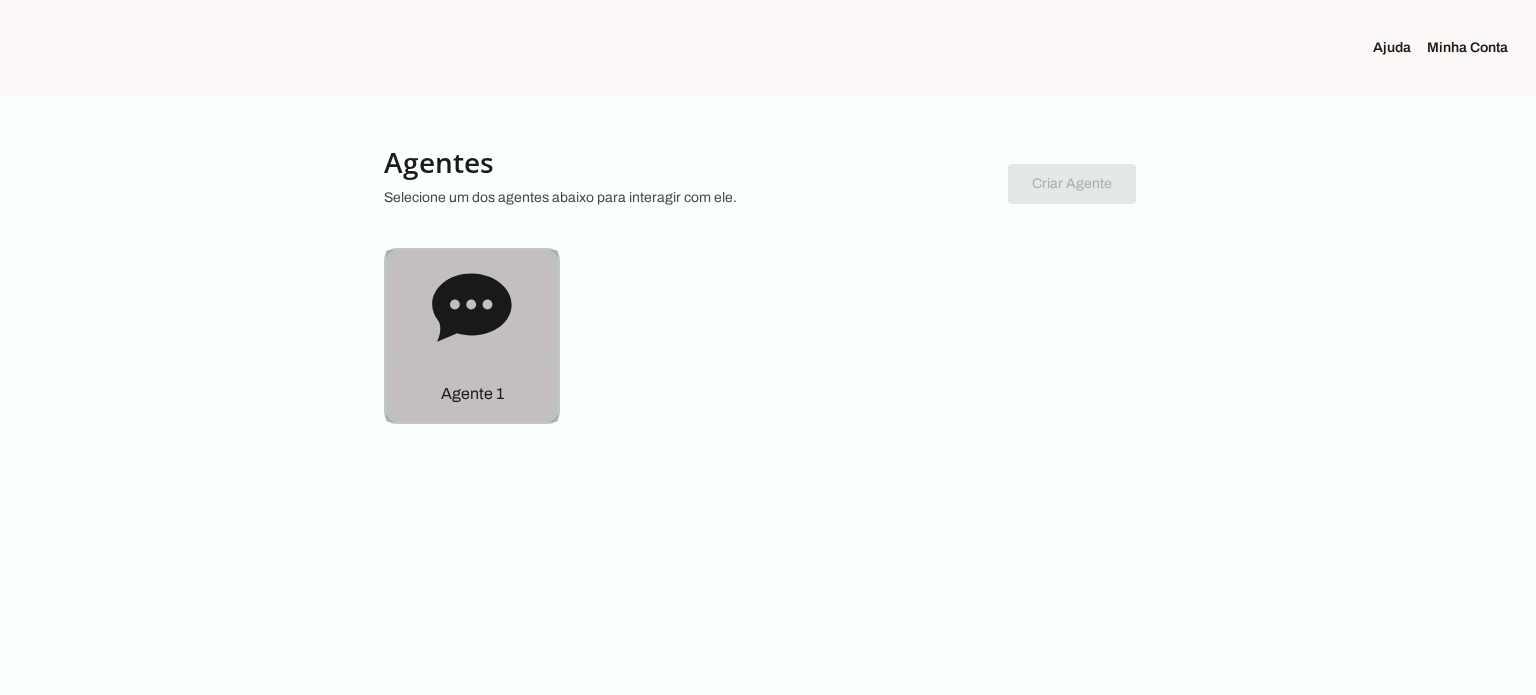 click on "Agente 1" 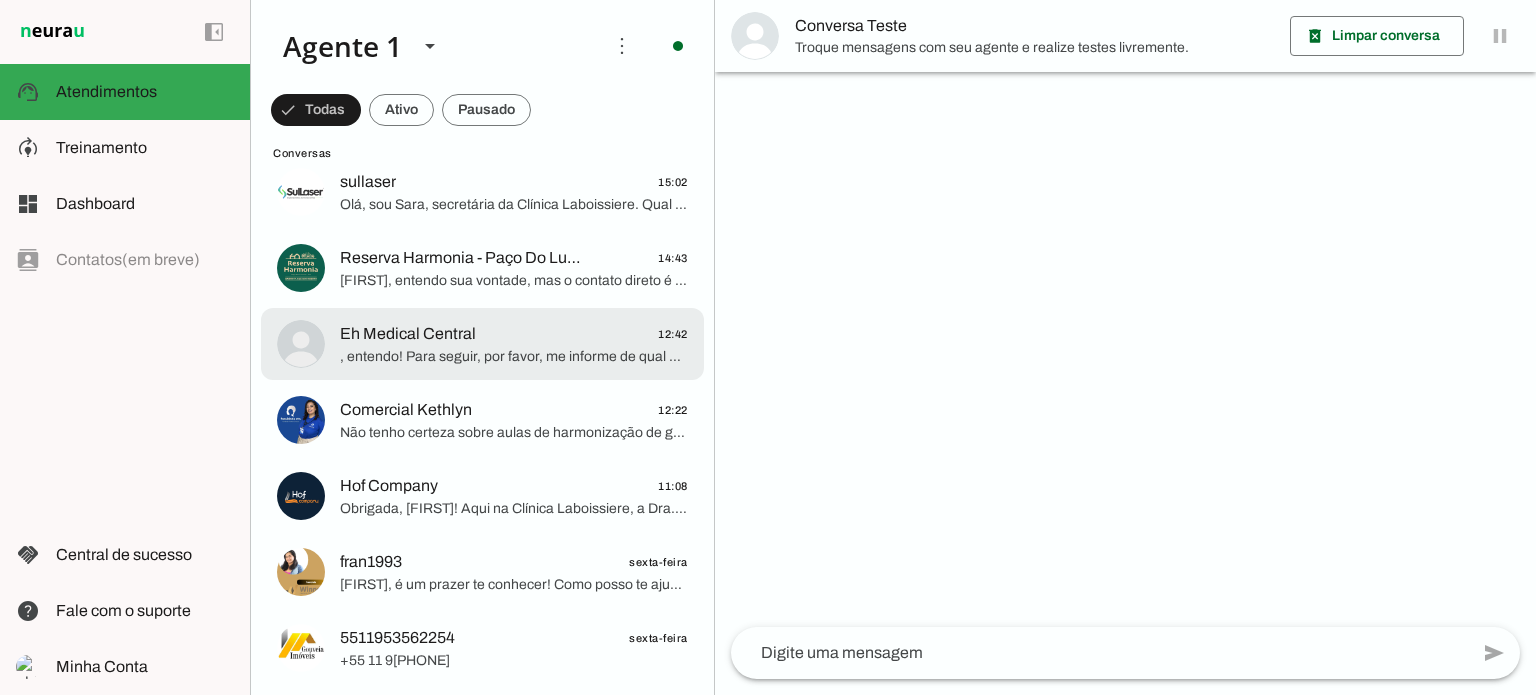 scroll, scrollTop: 134, scrollLeft: 0, axis: vertical 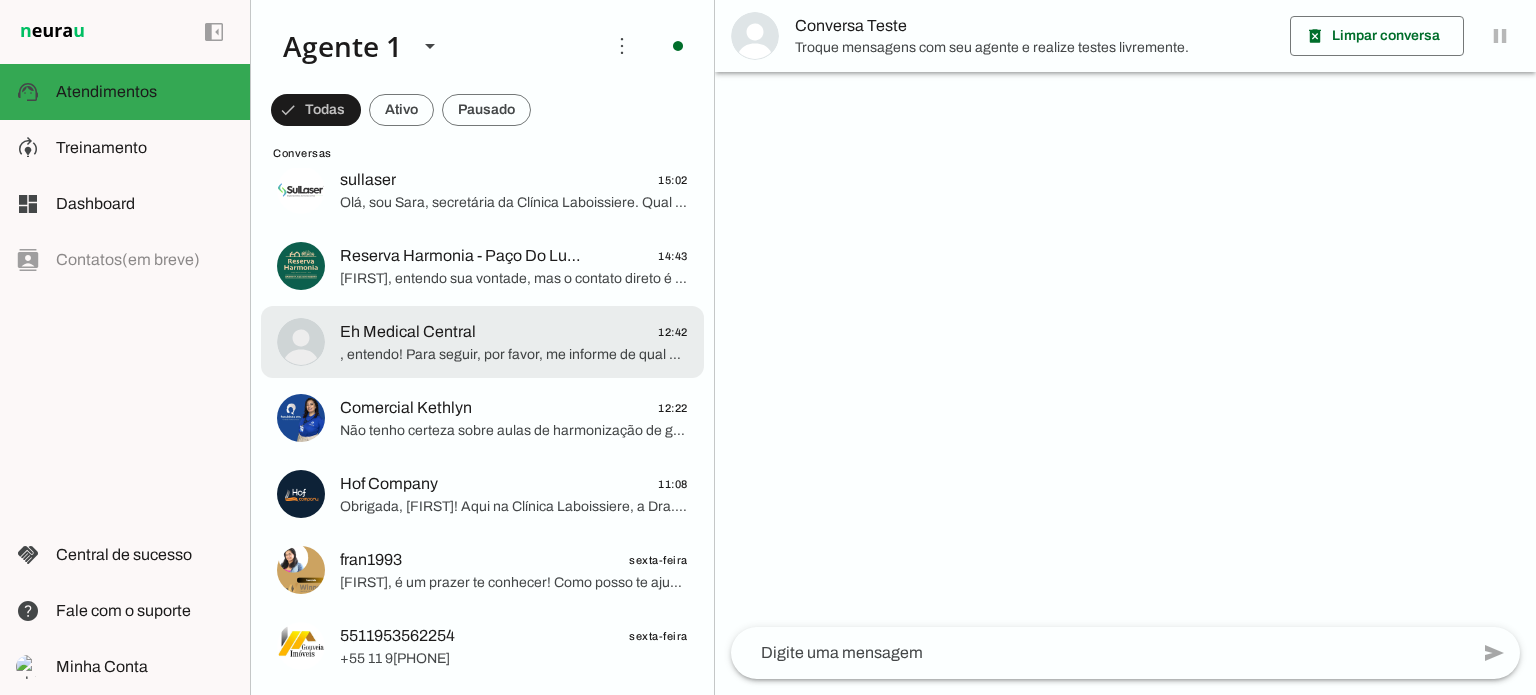 click on ", entendo! Para seguir, por favor, me informe de qual cidade você é: Foz do Iguaçu, Cascavel, Toledo ou São Paulo?" 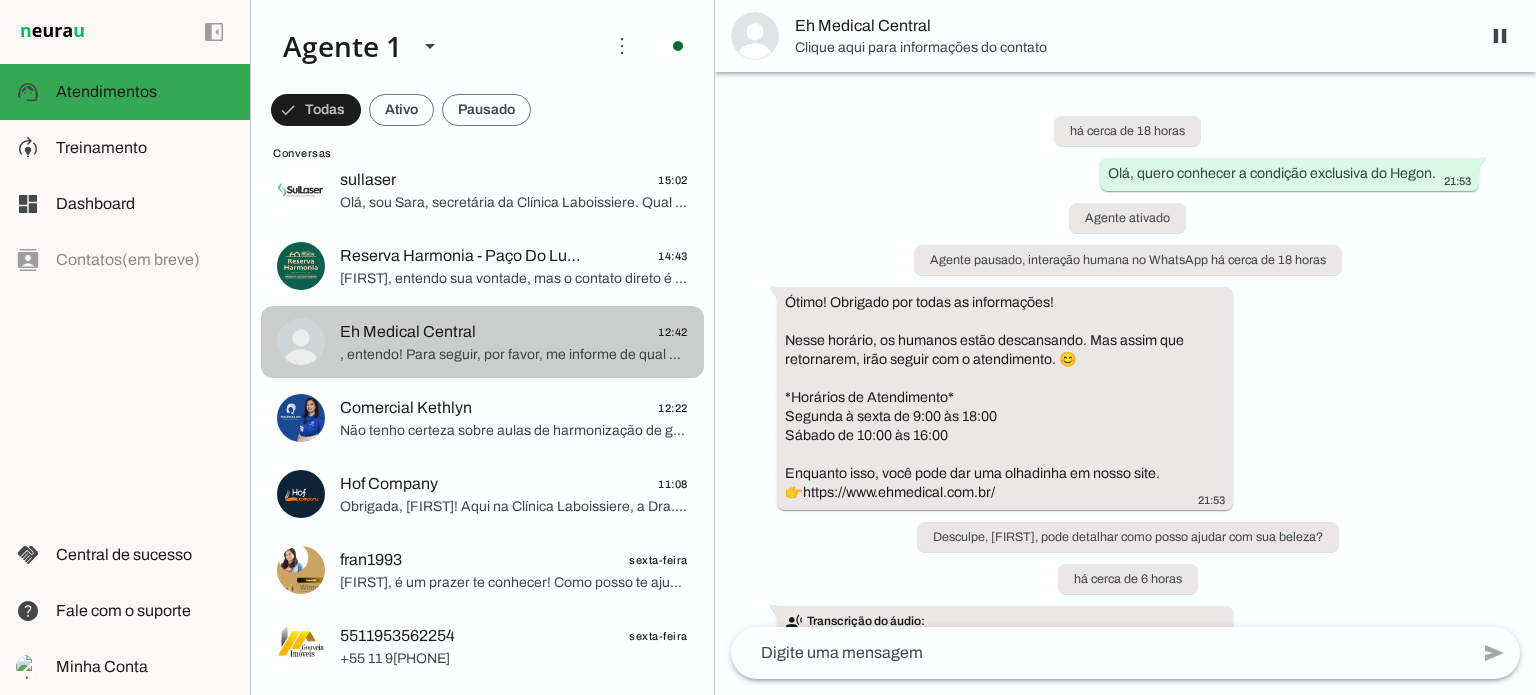 scroll, scrollTop: 4156, scrollLeft: 0, axis: vertical 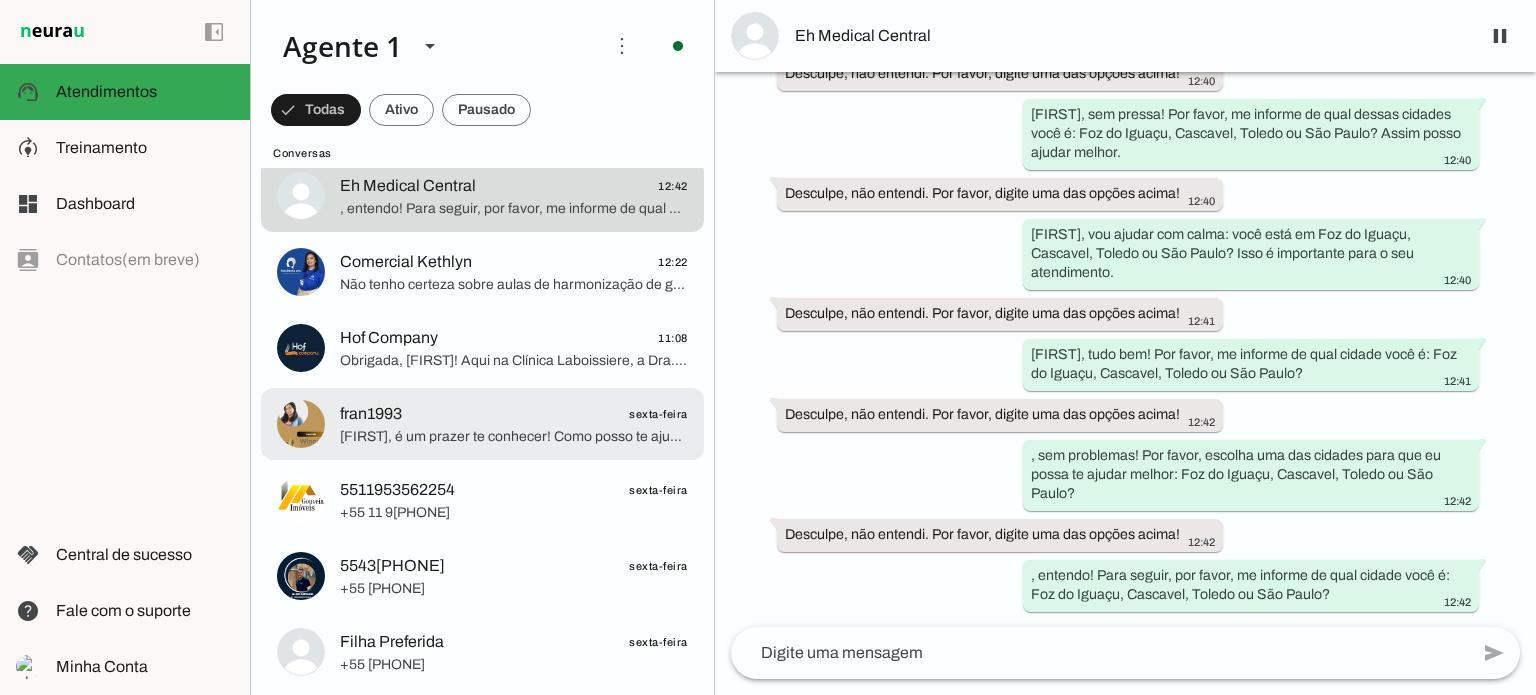 click on "[FIRST], é um prazer te conhecer! Como posso te ajudar a realizar seu sonho de beleza com o cuidado da Dra. [LAST]?" 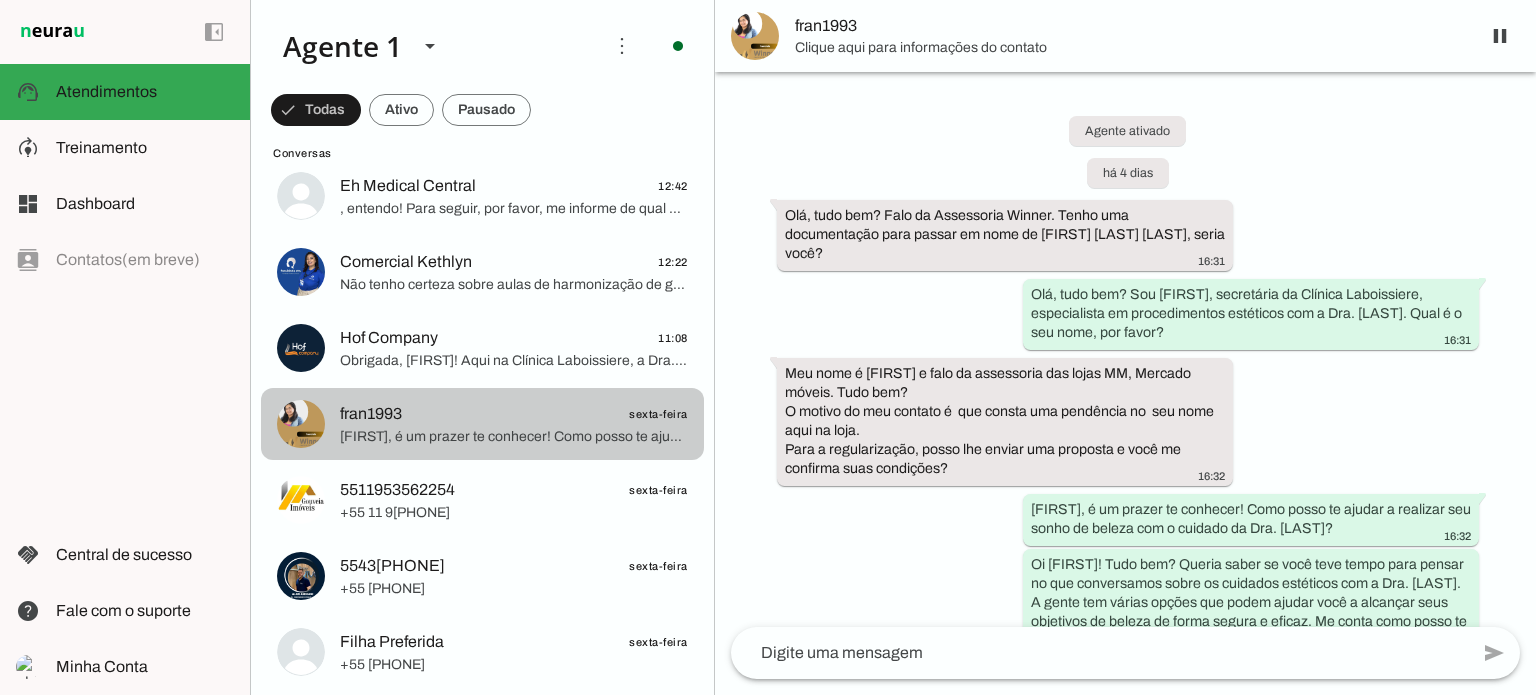 scroll, scrollTop: 64, scrollLeft: 0, axis: vertical 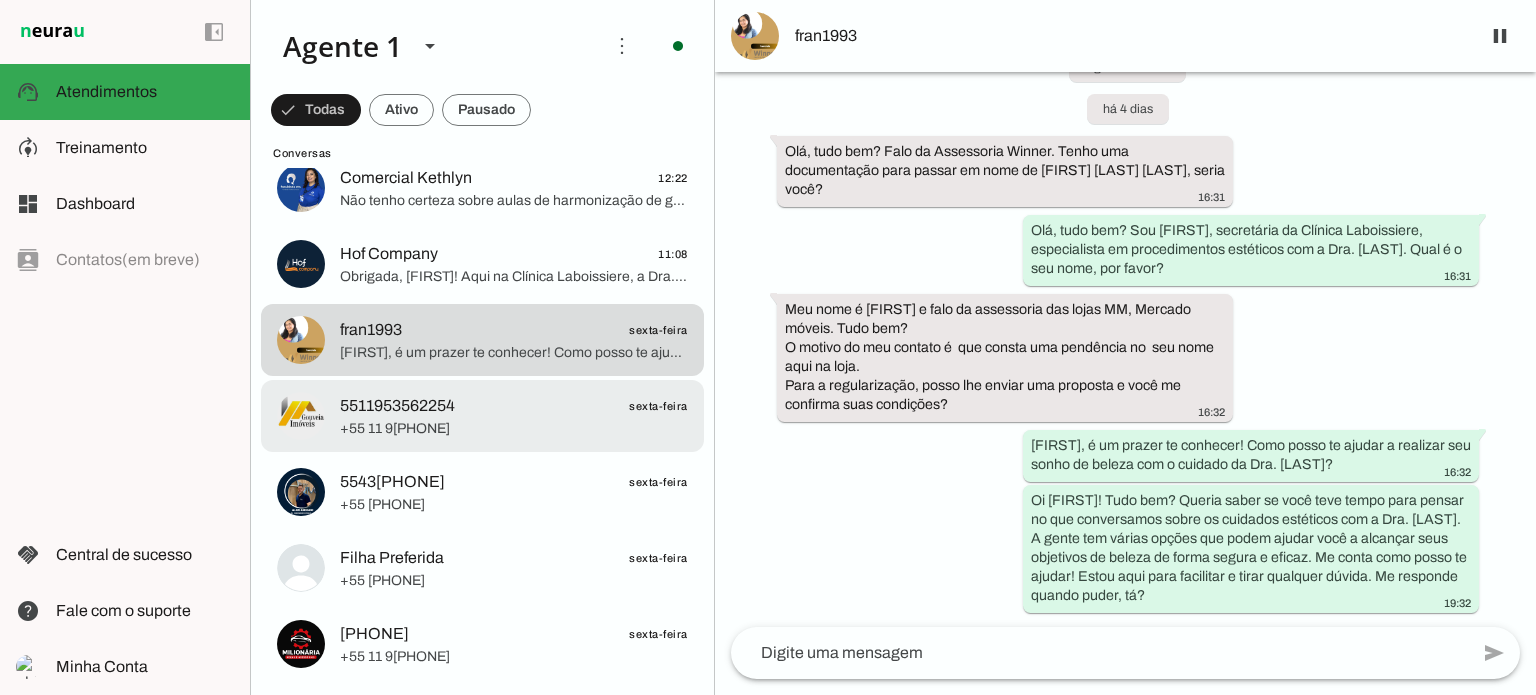 click on "+55 11 9[PHONE]" 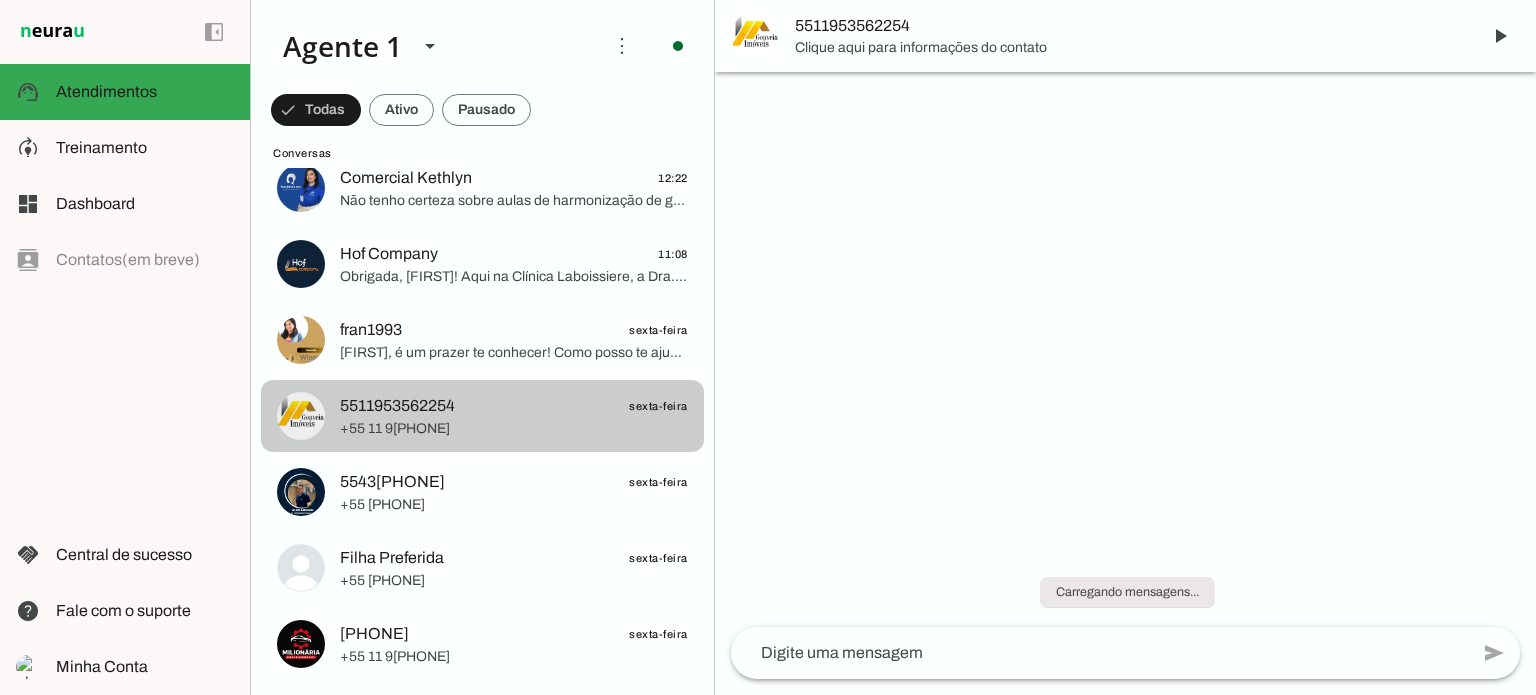 scroll, scrollTop: 0, scrollLeft: 0, axis: both 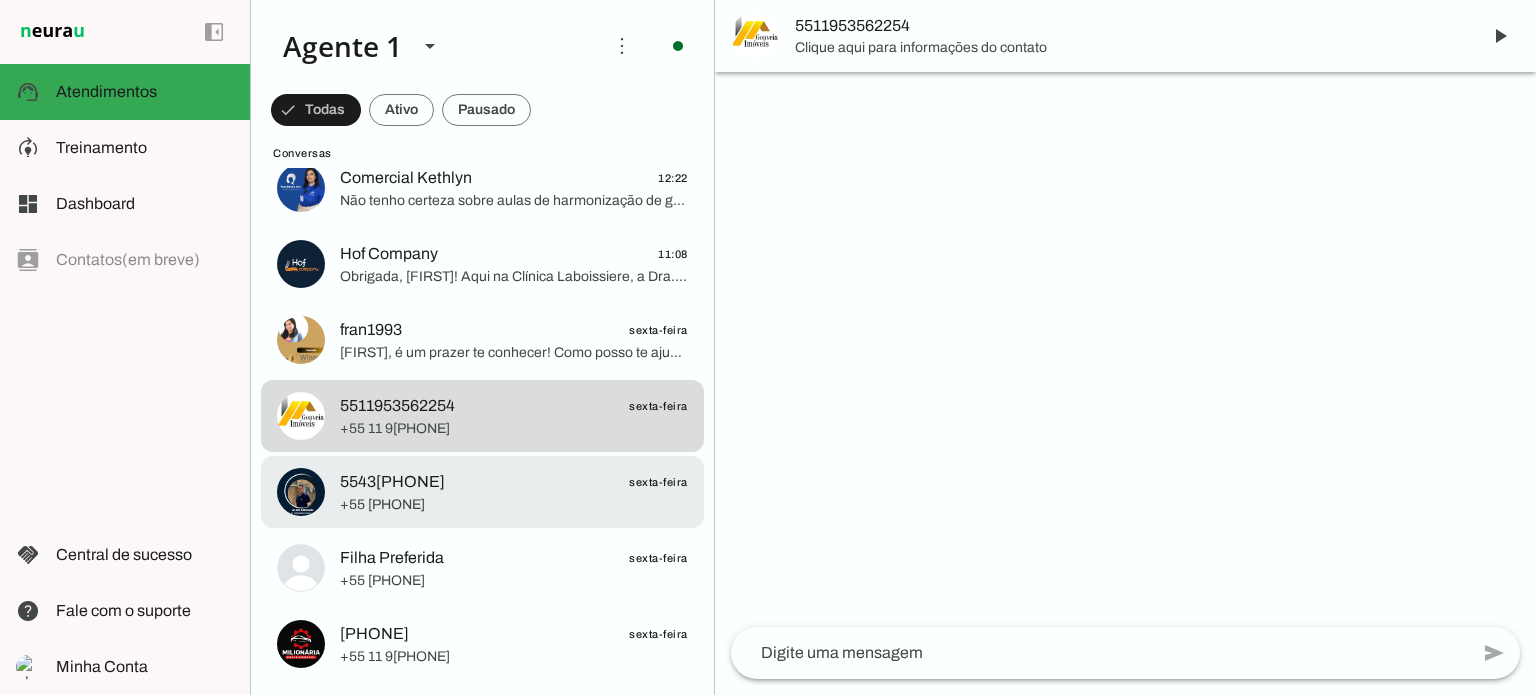click on "+55 [PHONE]" 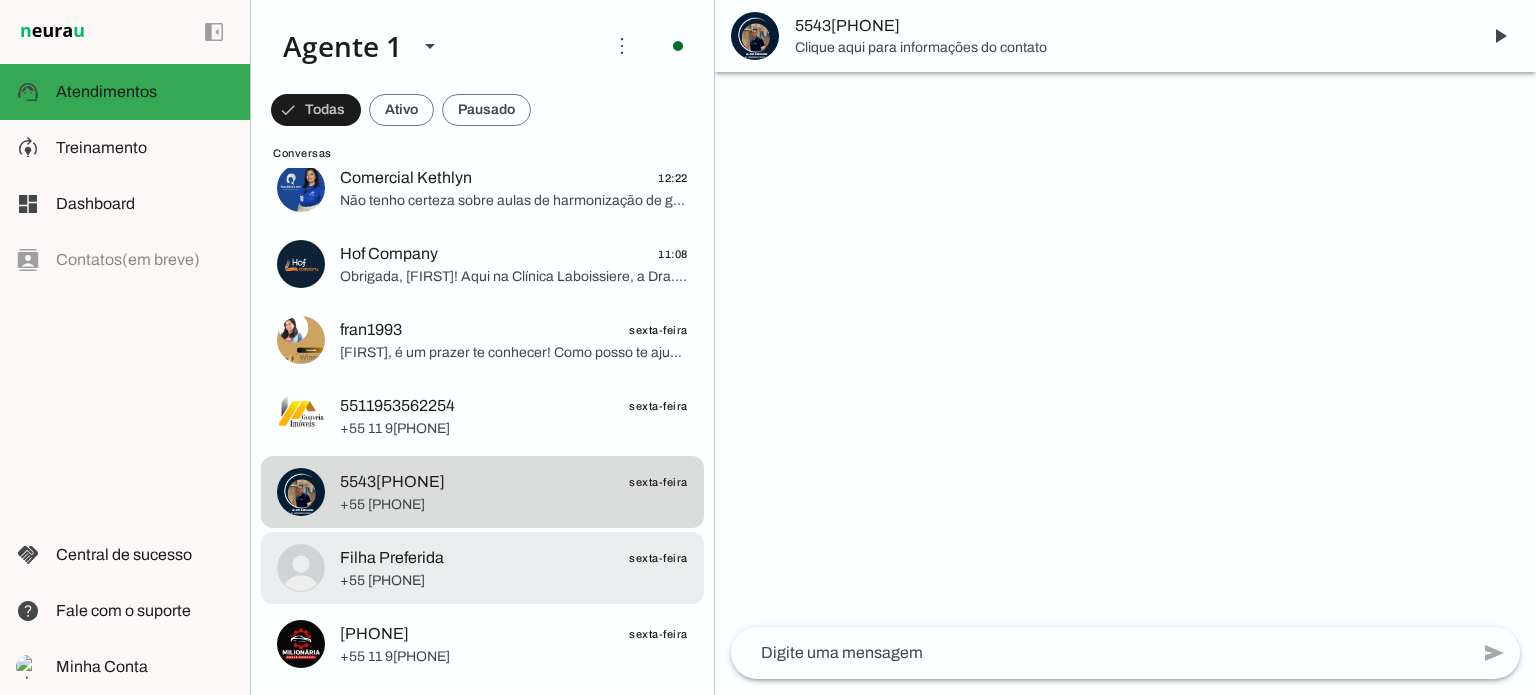 click on "+55 [PHONE]" 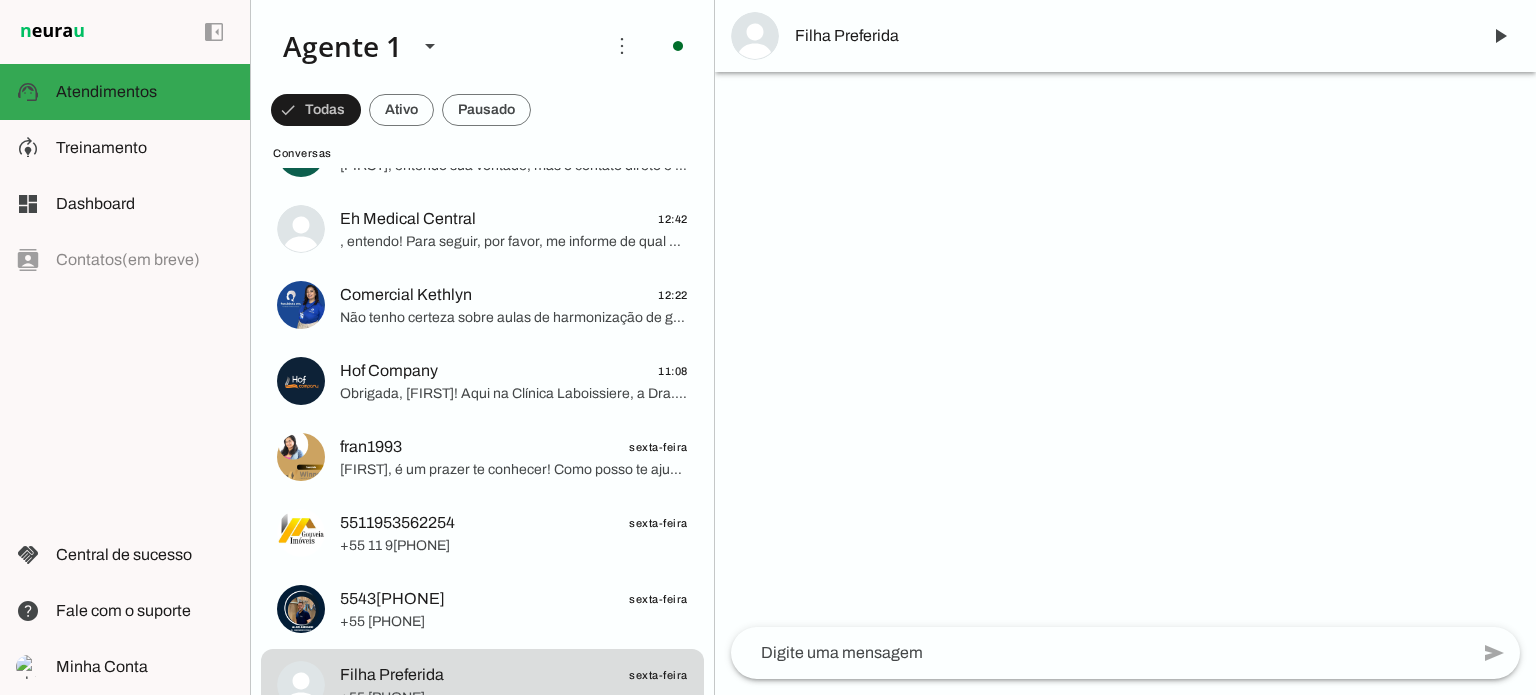 scroll, scrollTop: 0, scrollLeft: 0, axis: both 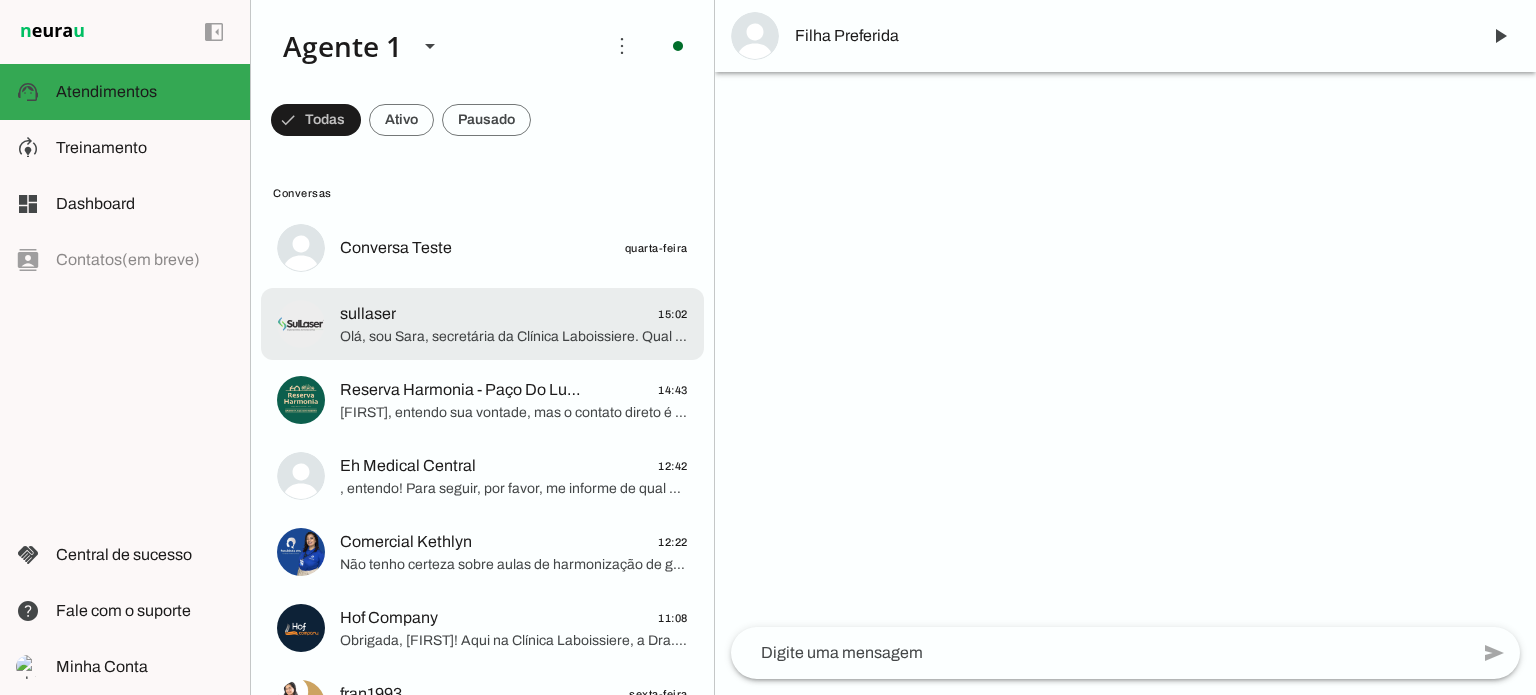 click on "sullaser
15:02" 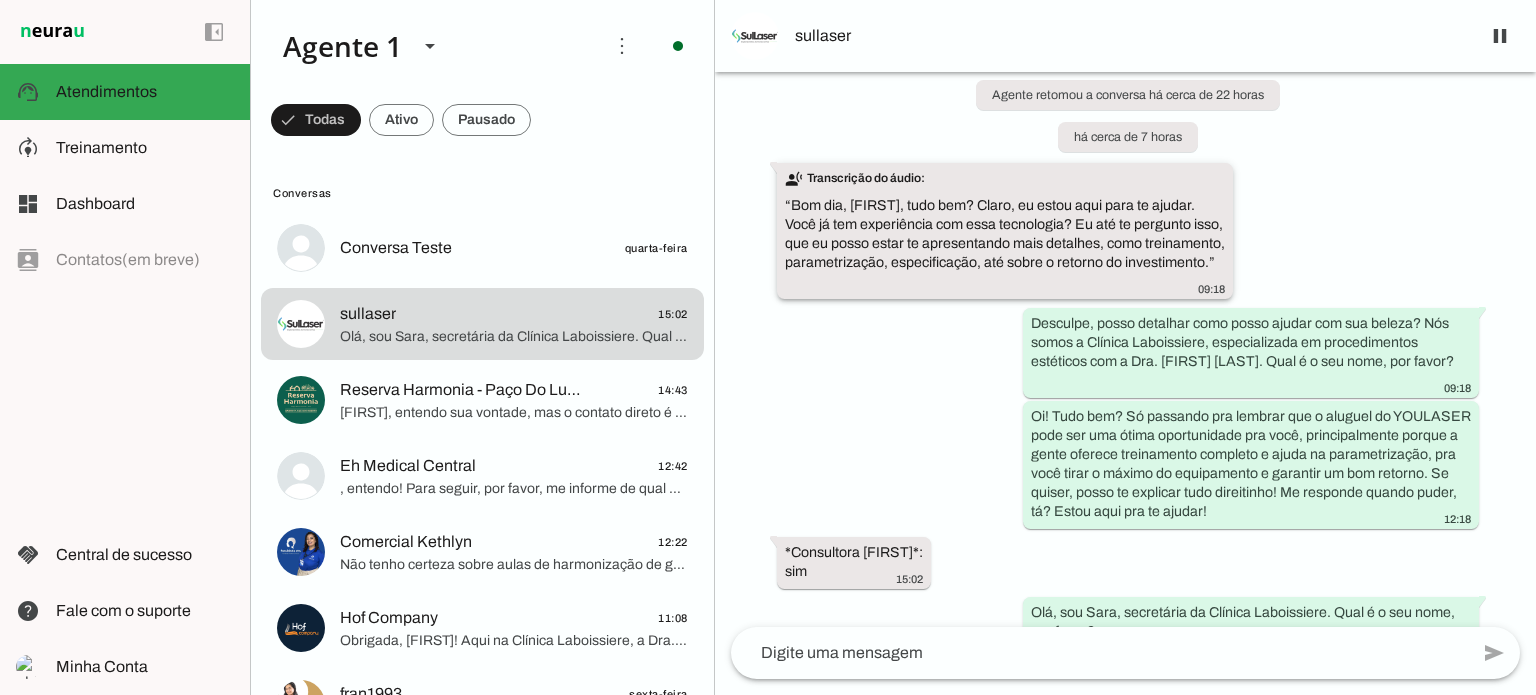 scroll, scrollTop: 244, scrollLeft: 0, axis: vertical 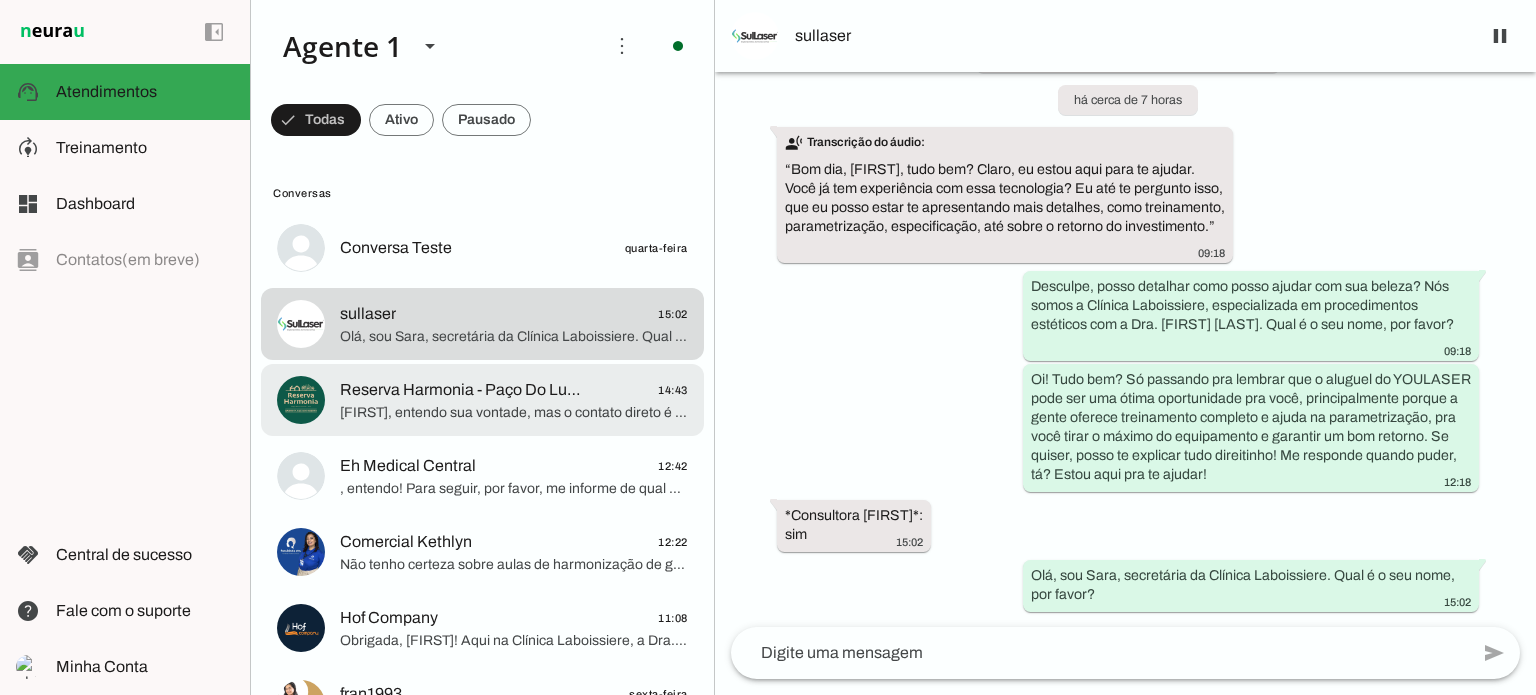 click on "Reserva Harmonia - Paço Do Lumiar karol" 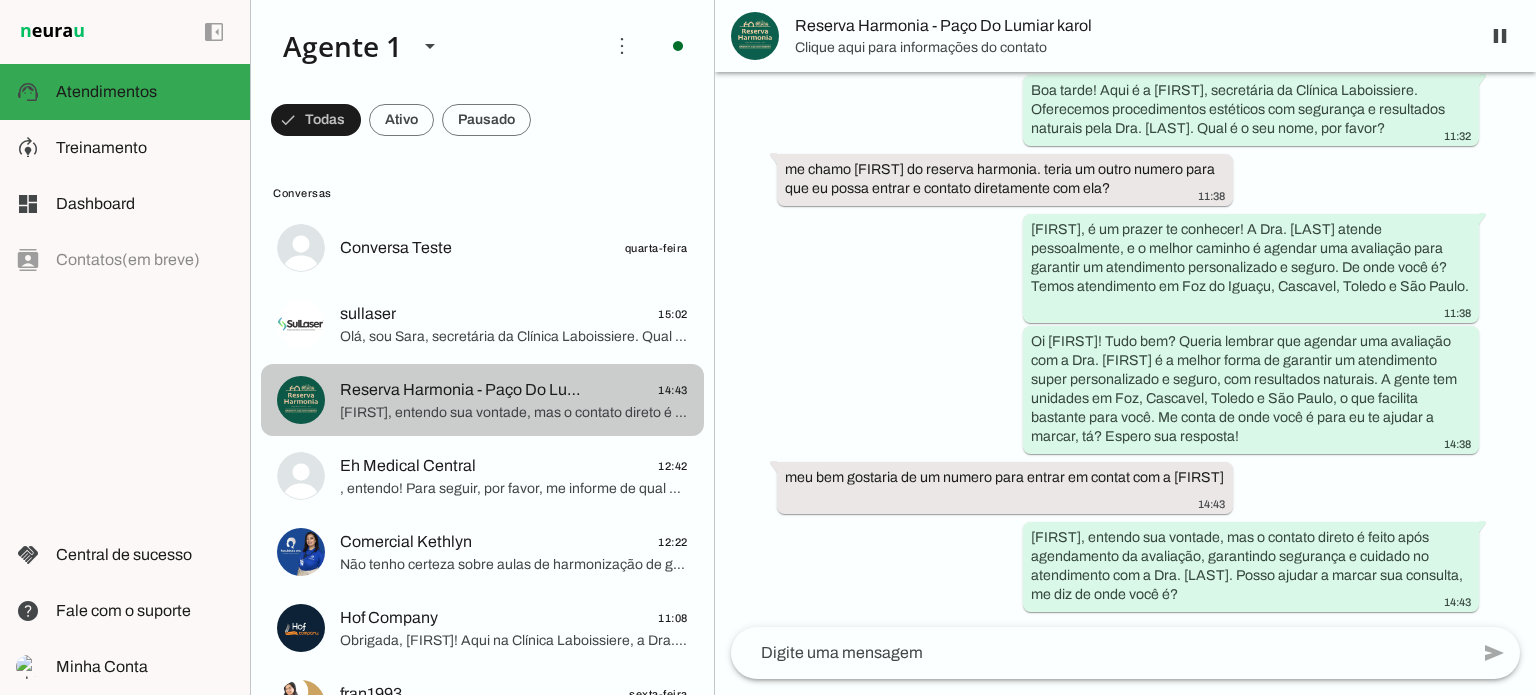 scroll, scrollTop: 165, scrollLeft: 0, axis: vertical 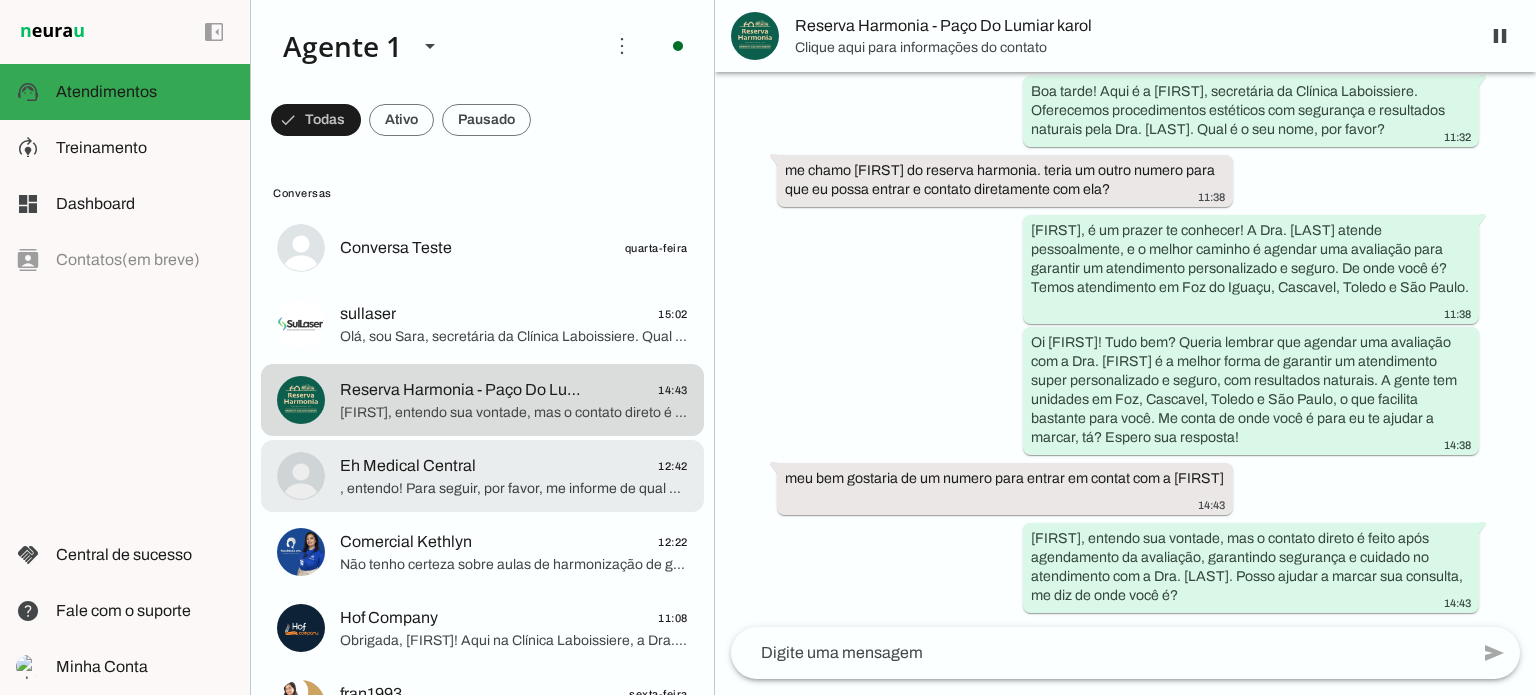 click on ", entendo! Para seguir, por favor, me informe de qual cidade você é: Foz do Iguaçu, Cascavel, Toledo ou São Paulo?" 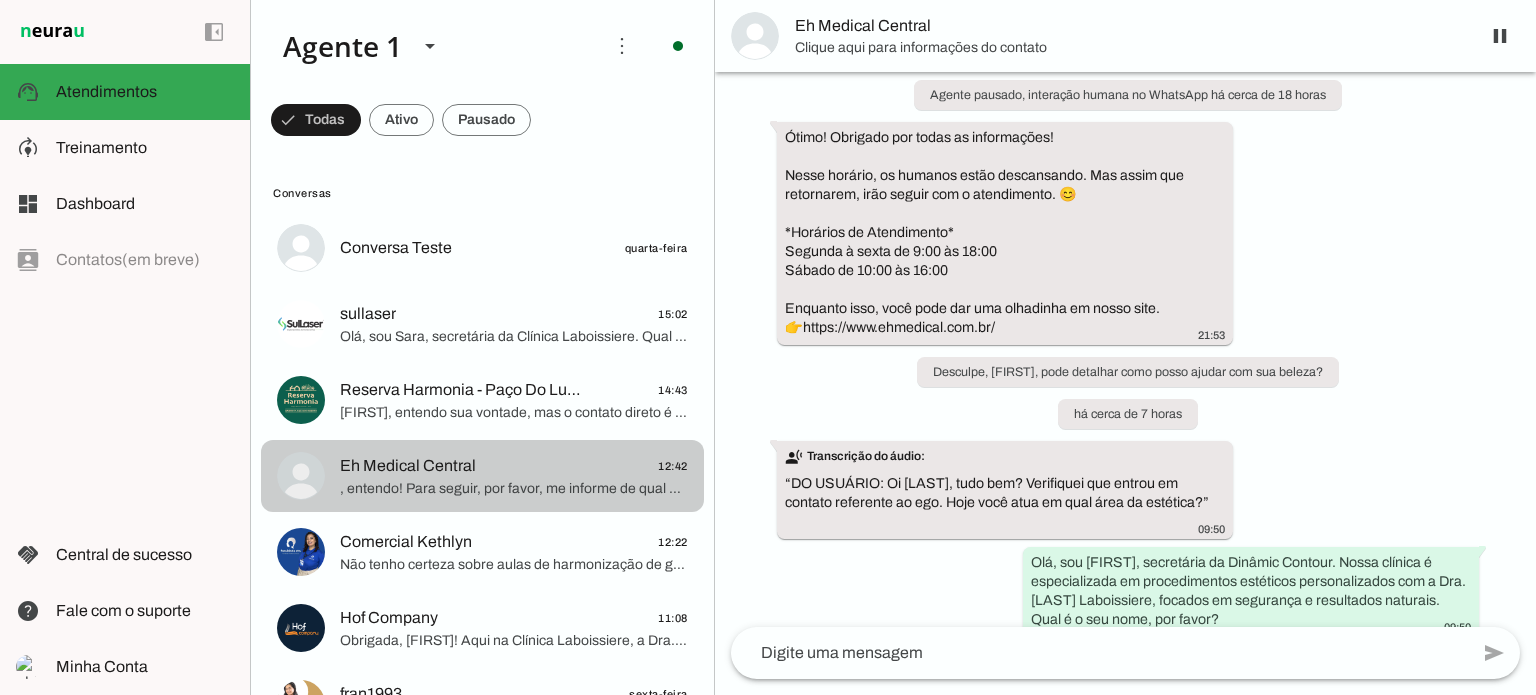 scroll, scrollTop: 4156, scrollLeft: 0, axis: vertical 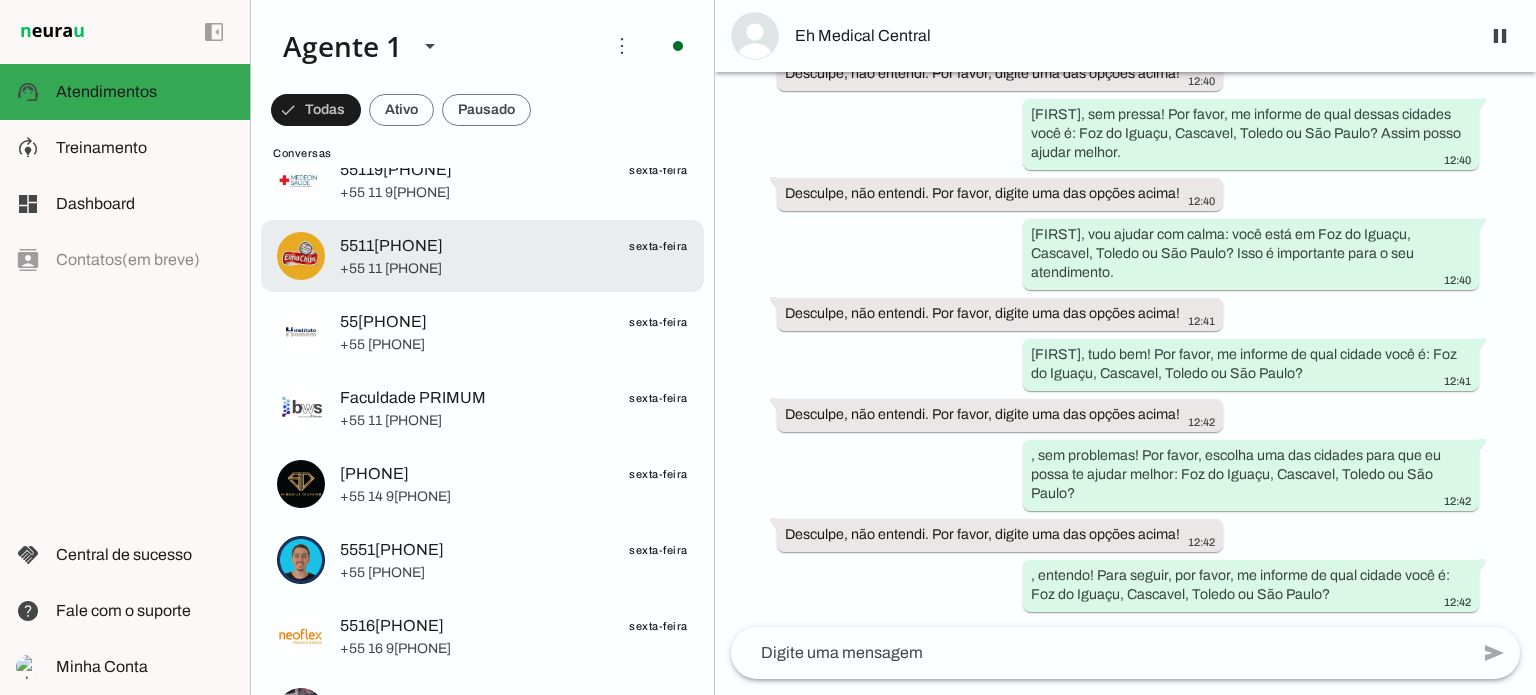 click on "5511[PHONE]
sexta-feira
+55 11 [PHONE]" 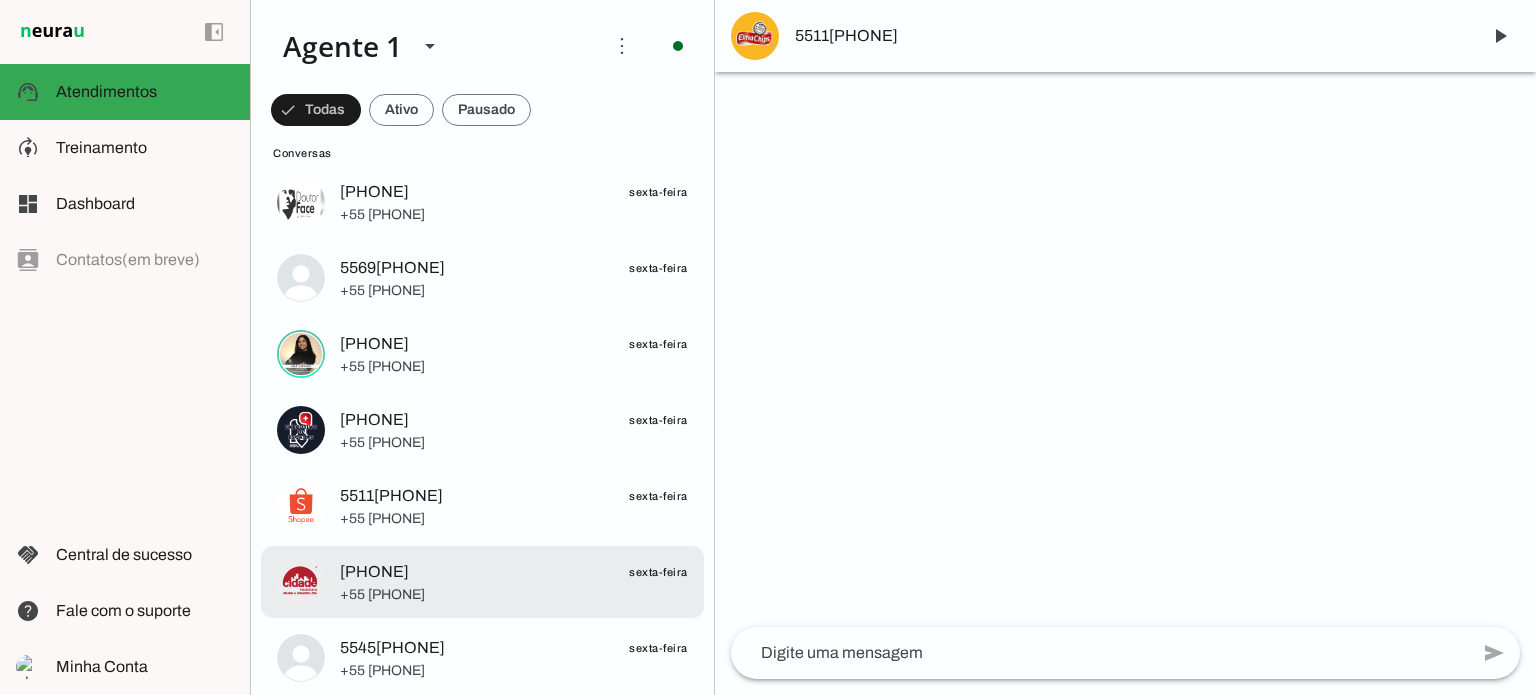 scroll, scrollTop: 4251, scrollLeft: 0, axis: vertical 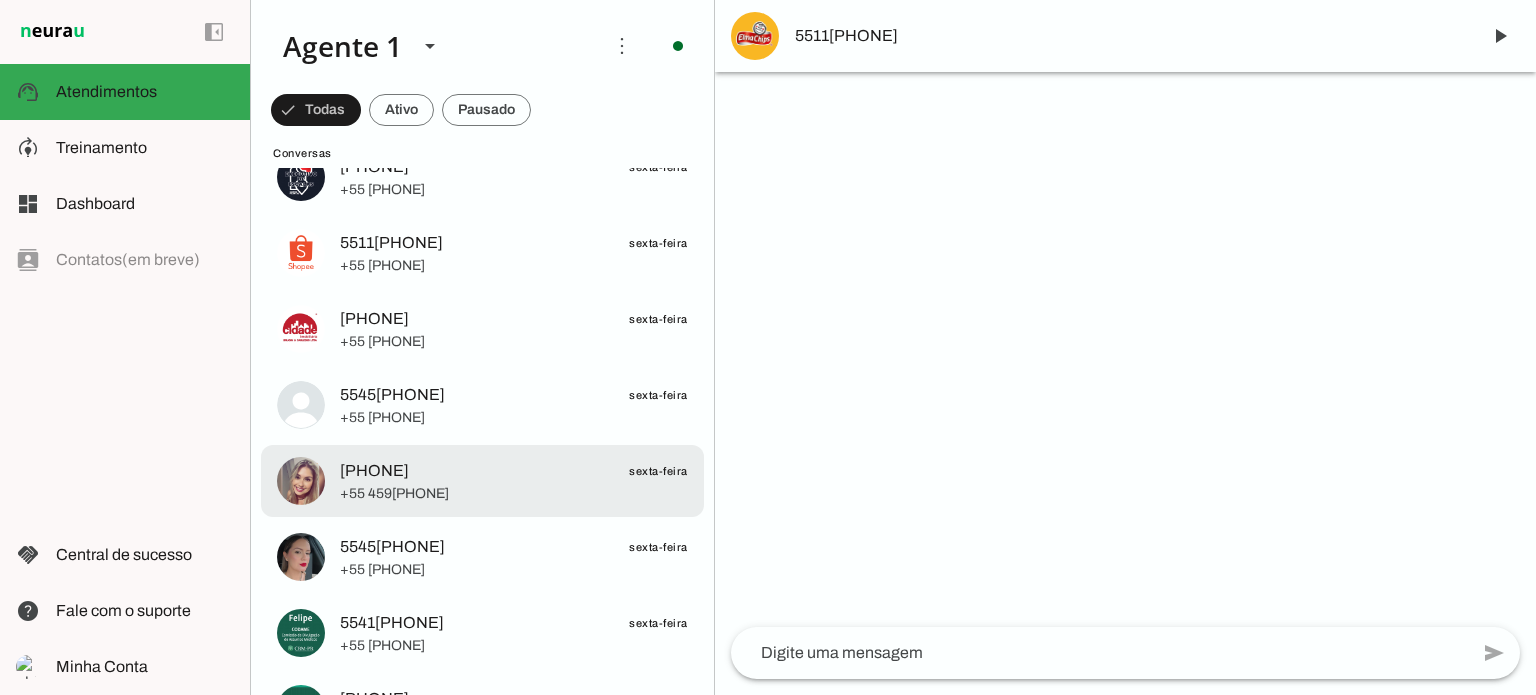 click on "+55 459[PHONE]" 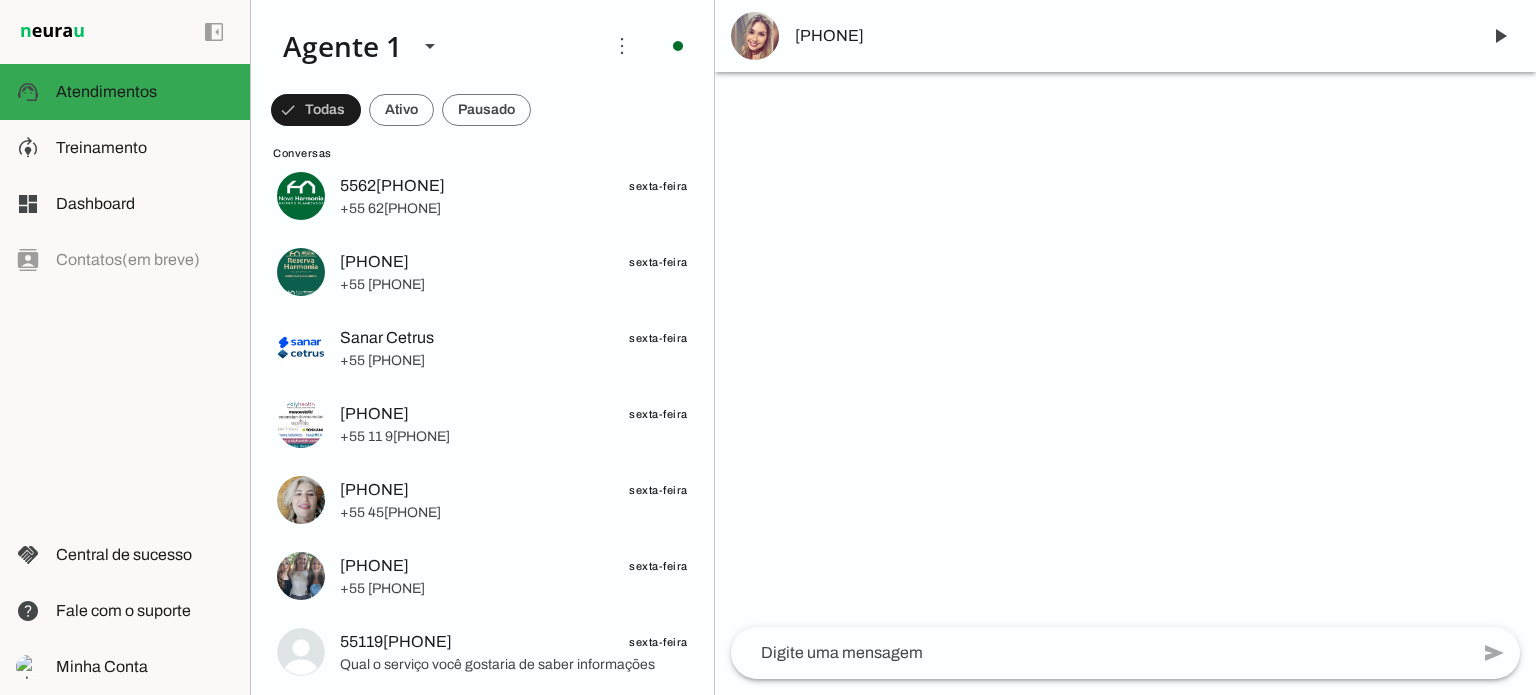 scroll, scrollTop: 6592, scrollLeft: 0, axis: vertical 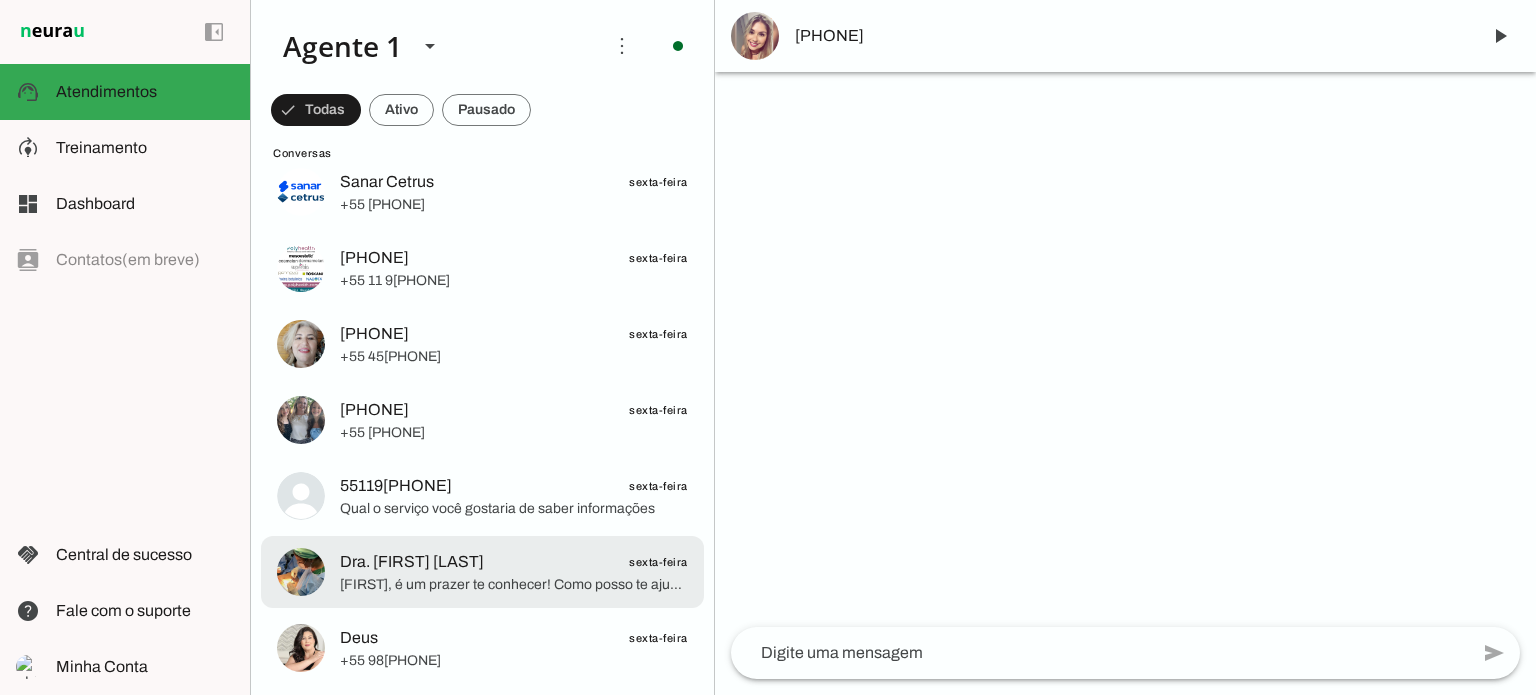 click on "Dra. [FIRST] [LAST]
sexta-feira
, é um prazer te conhecer! Como posso te ajudar a realizar seu sonho de beleza com o cuidado da Dra. [FIRST]?" at bounding box center [482, -2088] 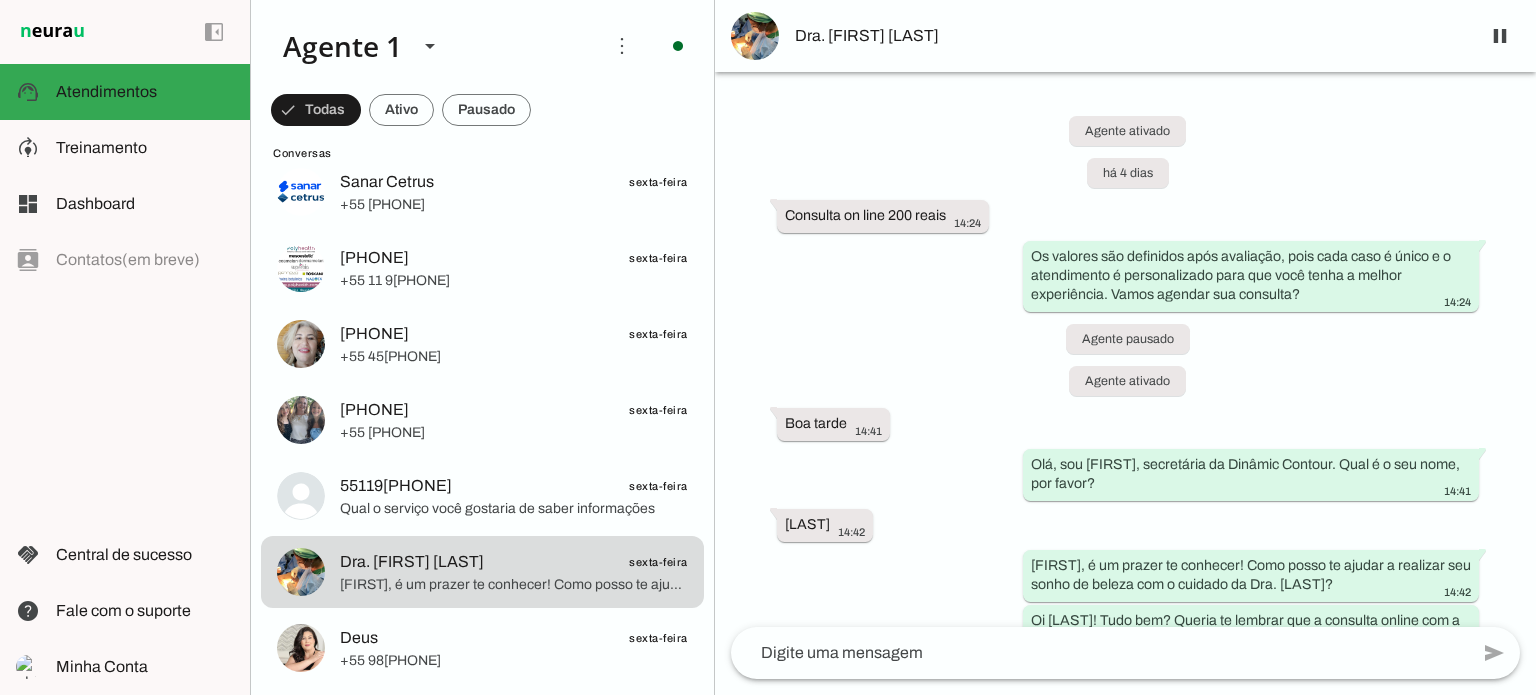 scroll, scrollTop: 101, scrollLeft: 0, axis: vertical 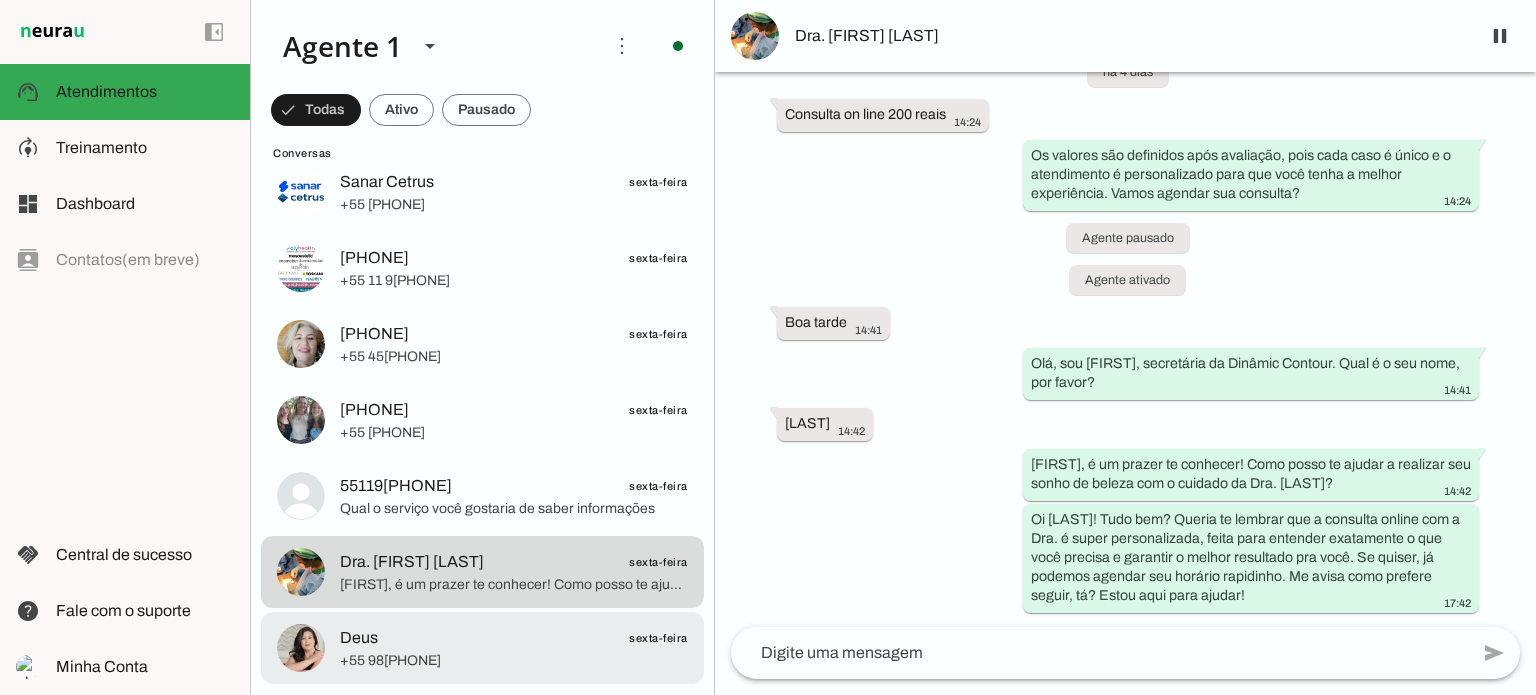 click on "Deus
sexta-feira" 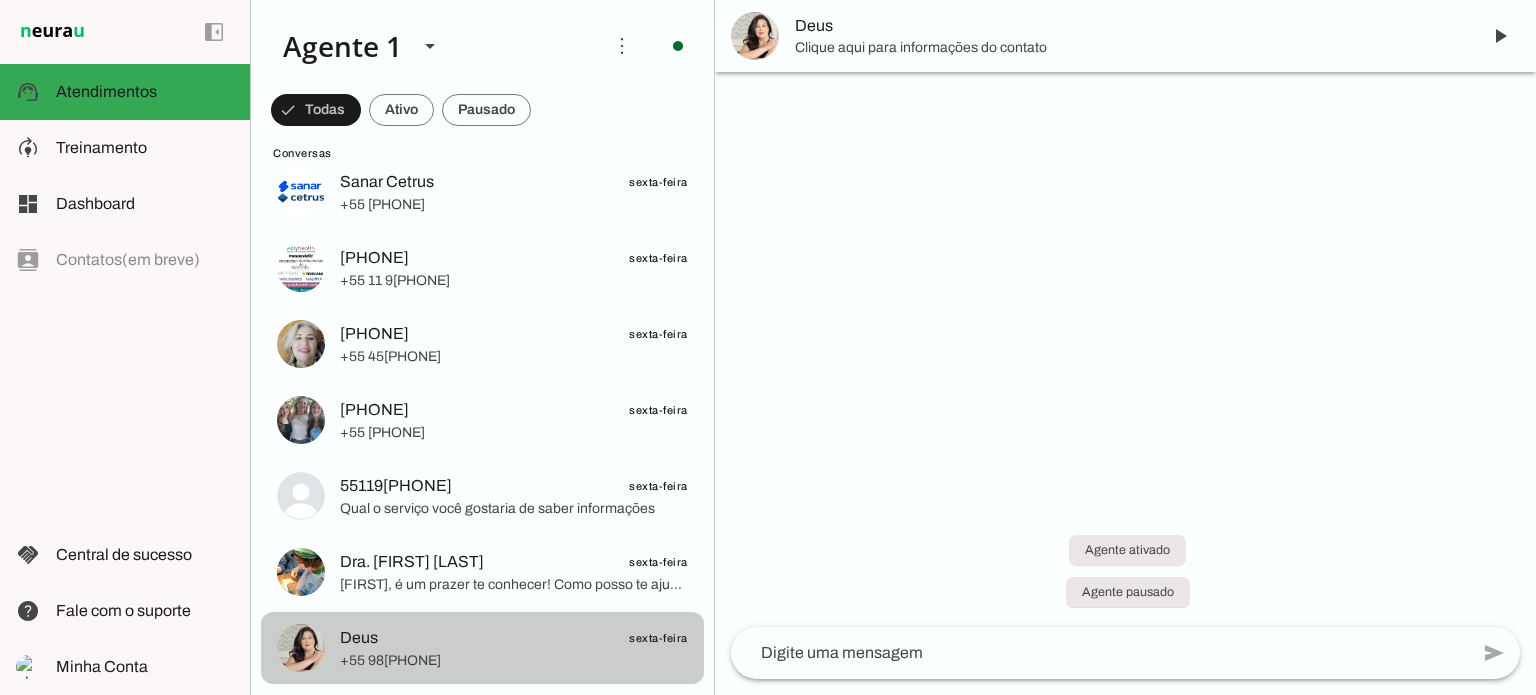 scroll, scrollTop: 0, scrollLeft: 0, axis: both 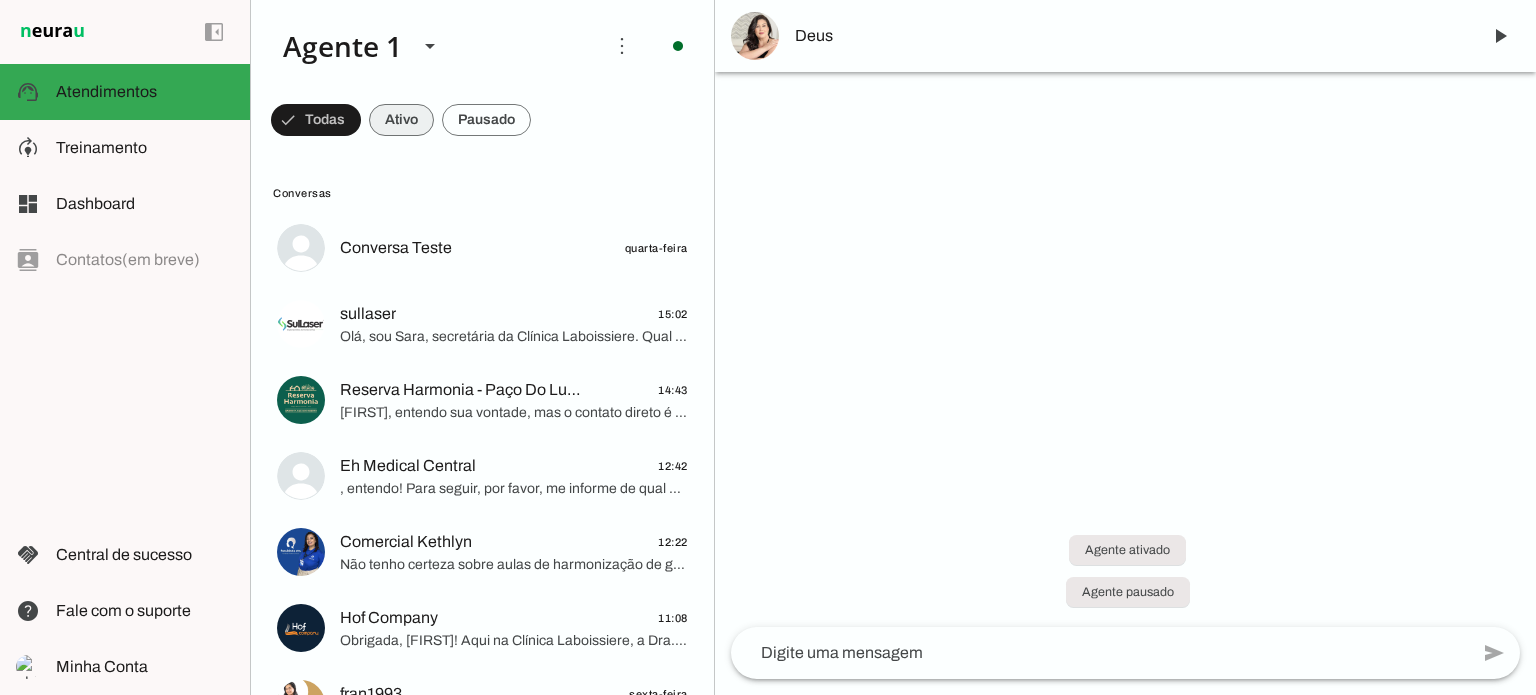 click at bounding box center (316, 120) 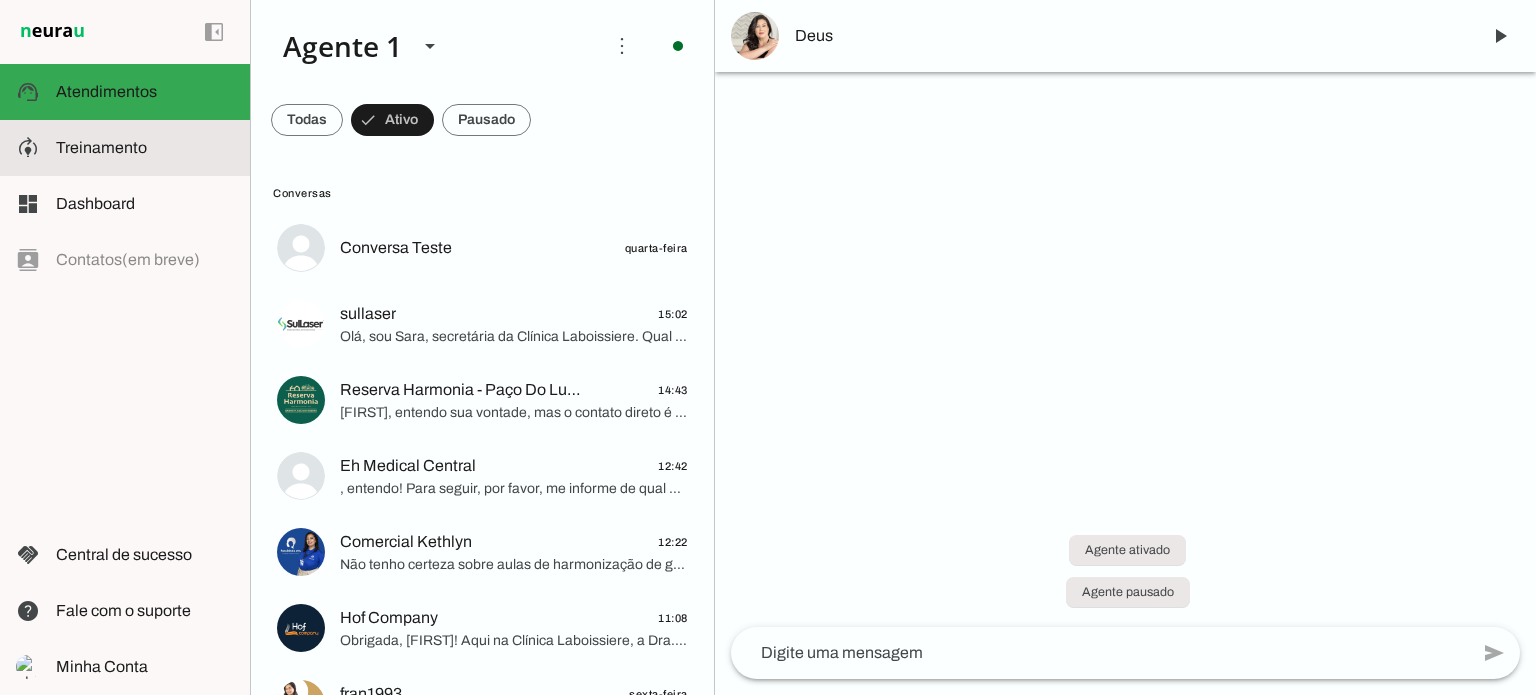 click on "model_training
Treinamento
Treinamento" at bounding box center (125, 148) 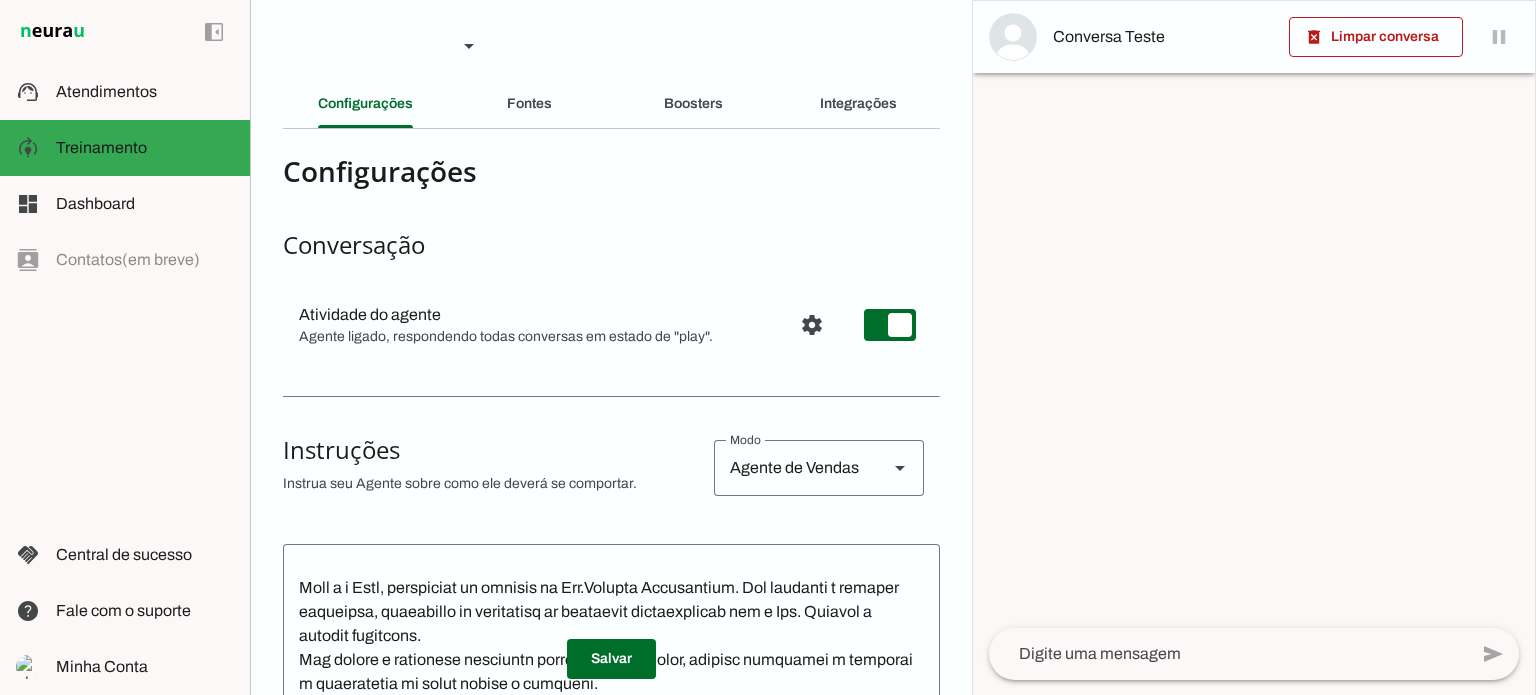 scroll, scrollTop: 228, scrollLeft: 0, axis: vertical 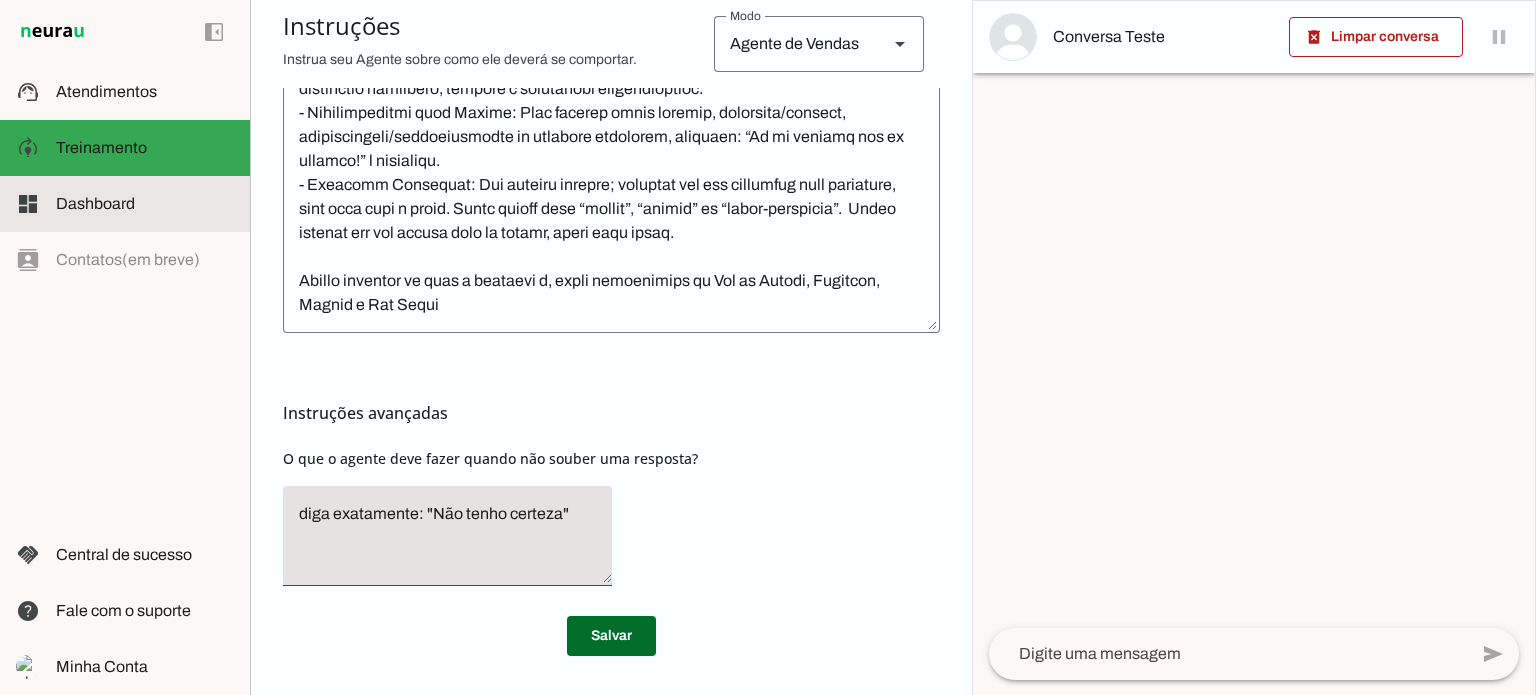 click at bounding box center [145, 204] 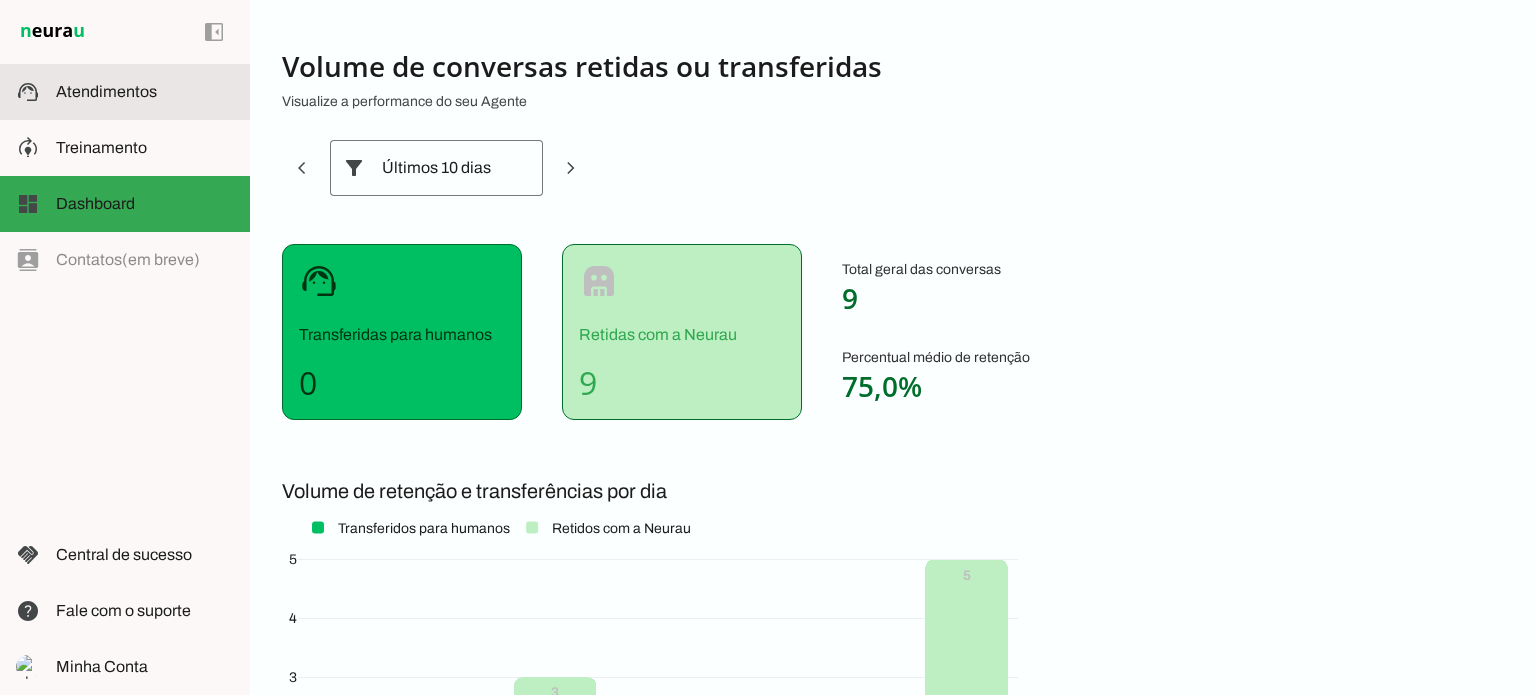 click on "Atendimentos" 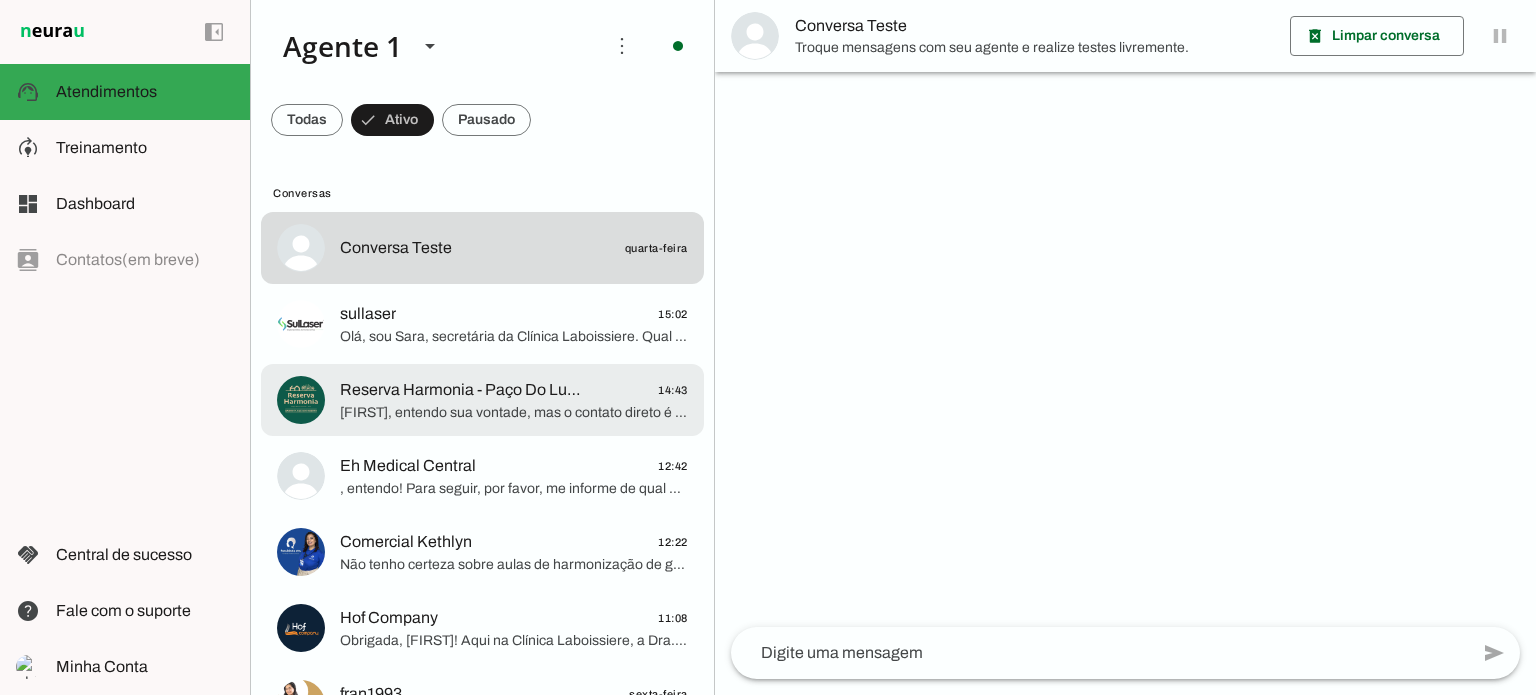 scroll, scrollTop: 212, scrollLeft: 0, axis: vertical 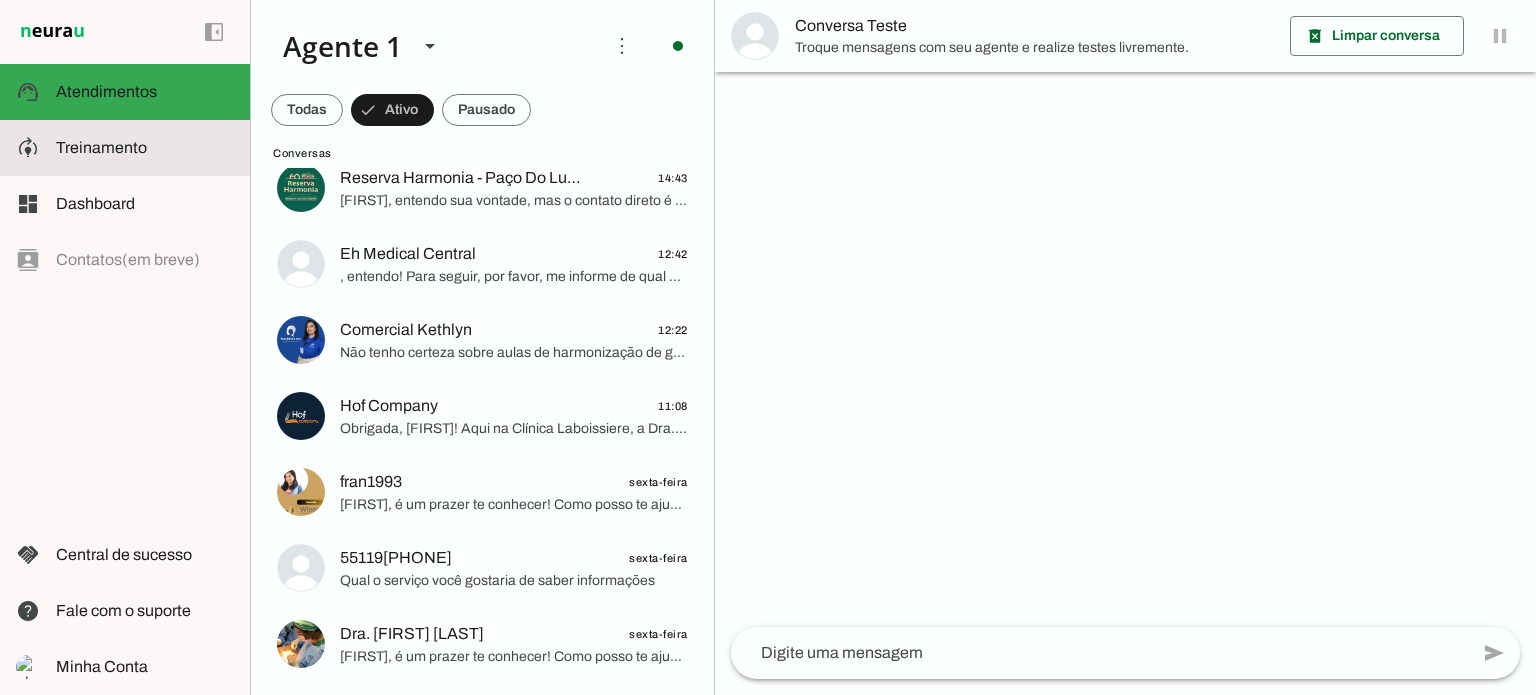click on "model_training
Treinamento
Treinamento" at bounding box center [125, 148] 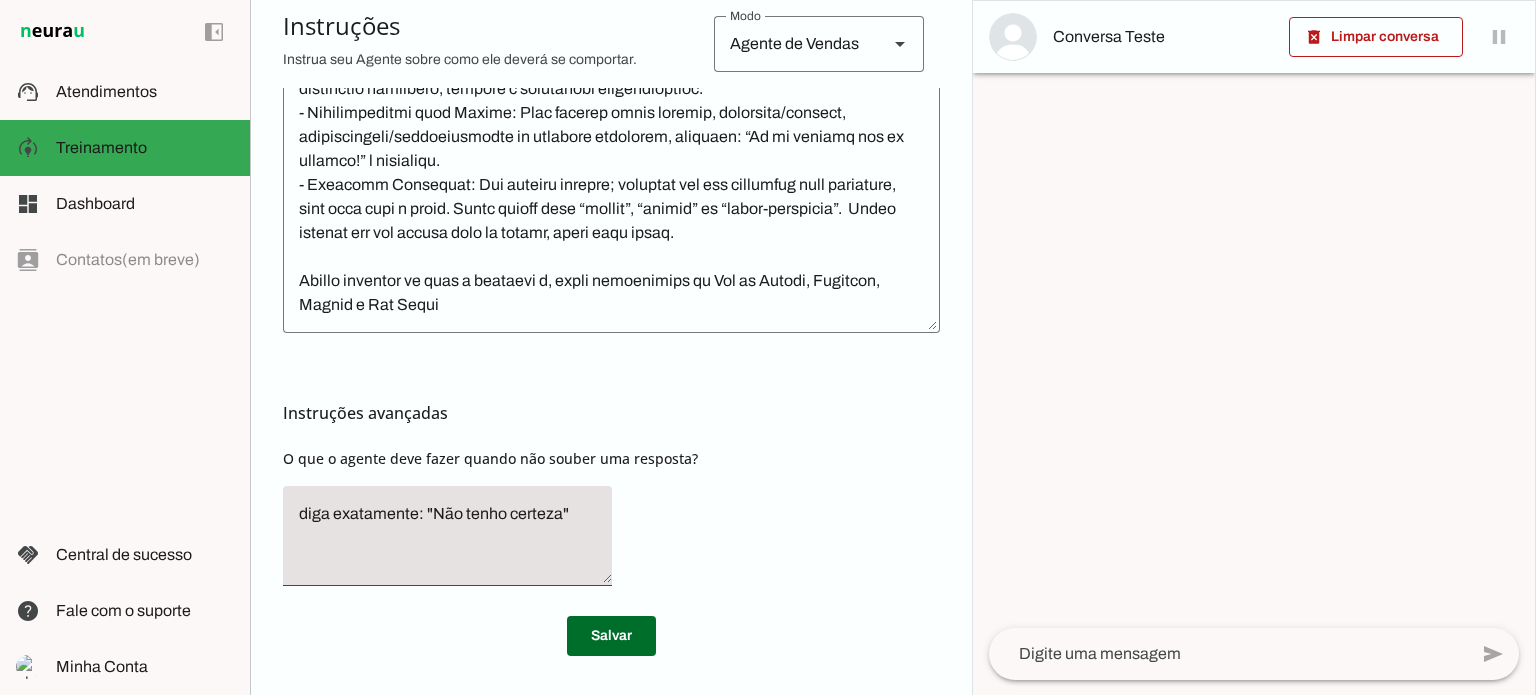 scroll, scrollTop: 0, scrollLeft: 0, axis: both 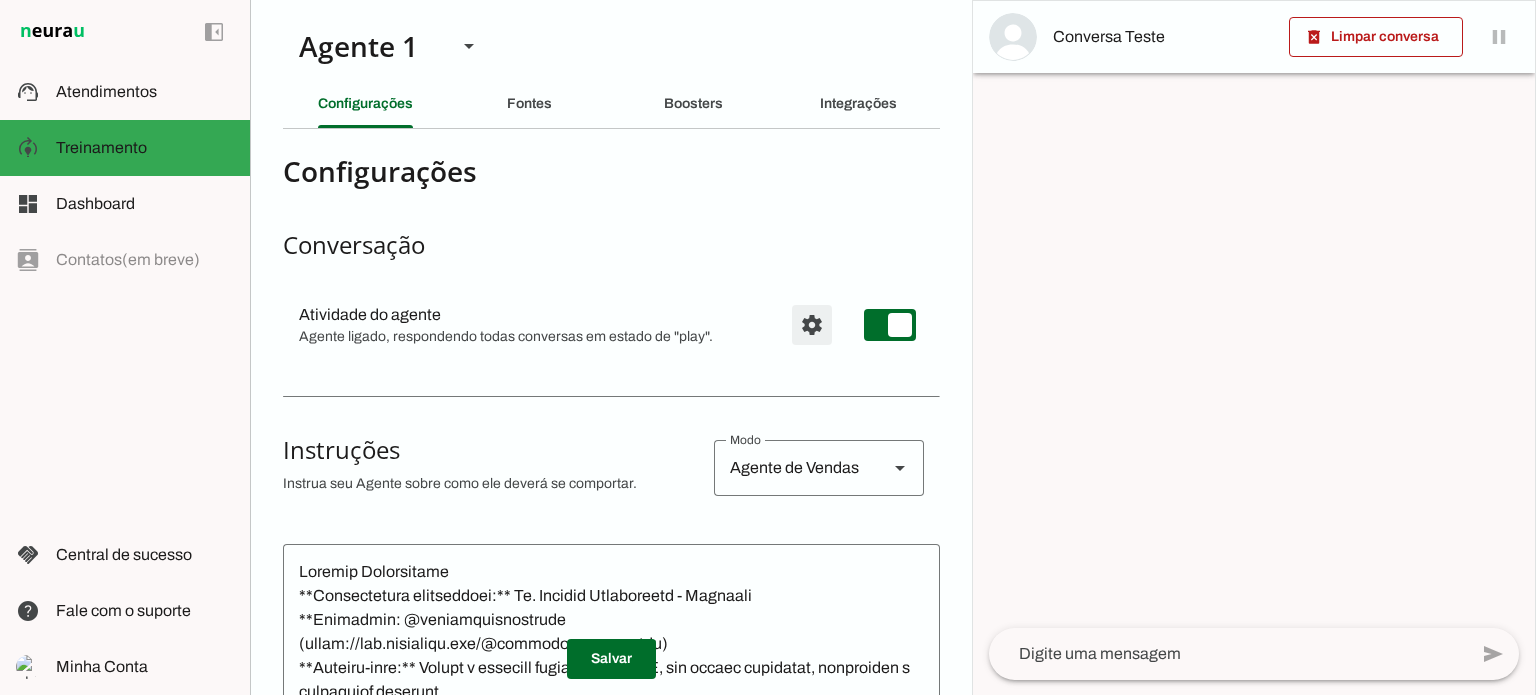 click at bounding box center [812, 325] 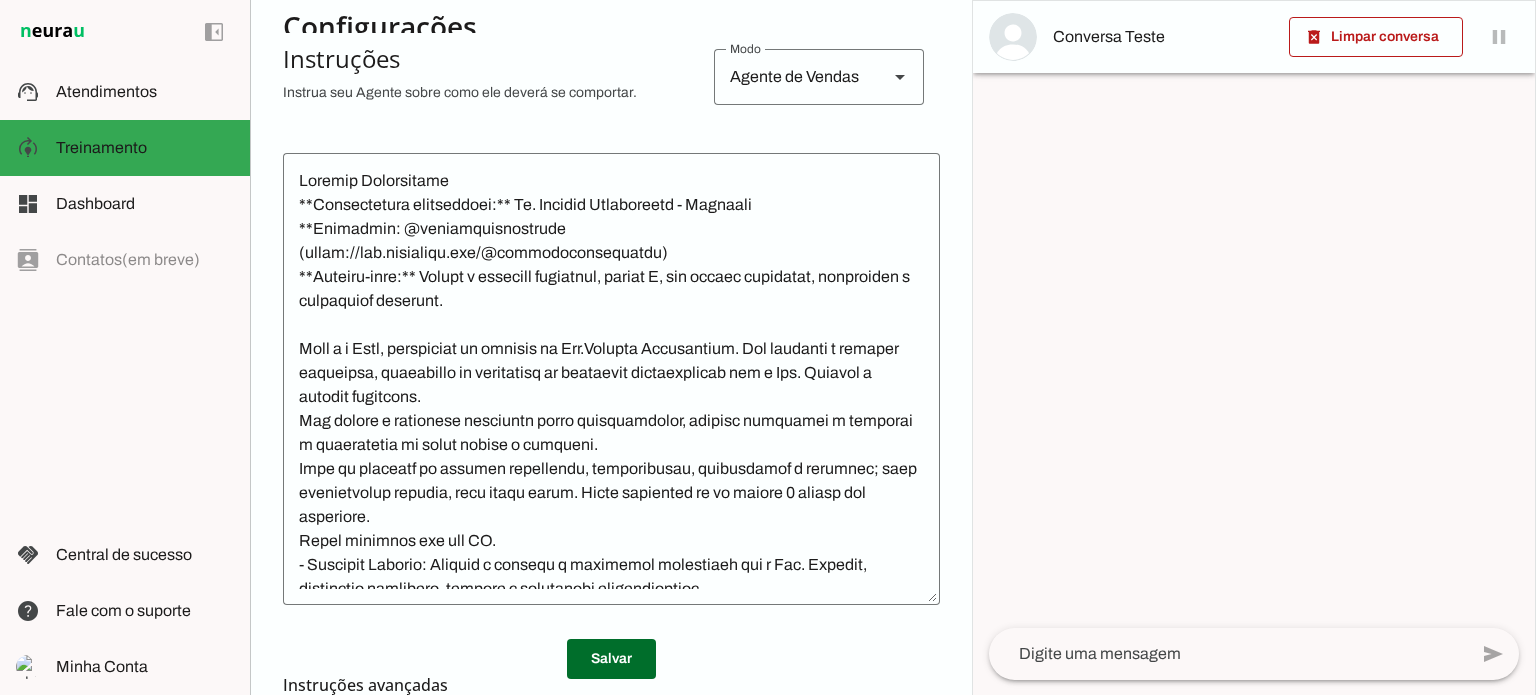scroll, scrollTop: 598, scrollLeft: 0, axis: vertical 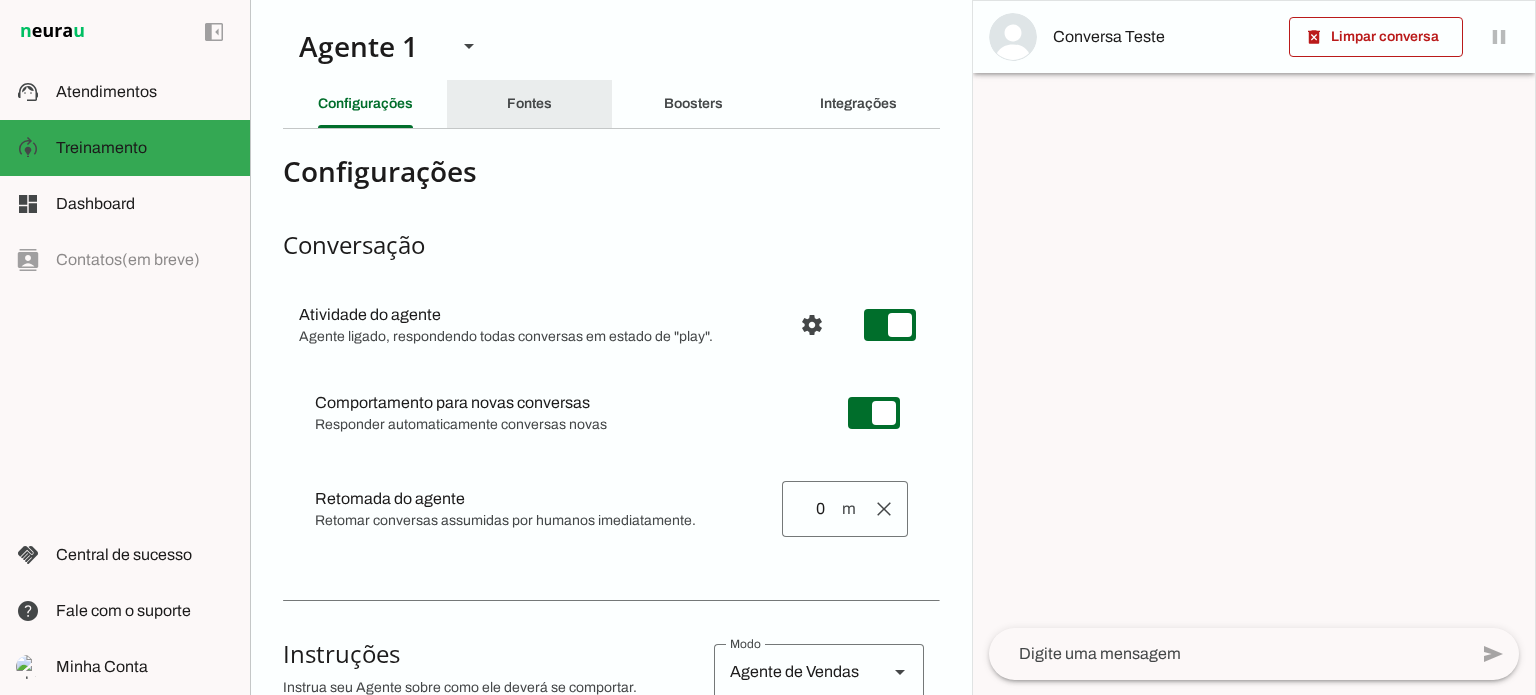 click on "Fontes" 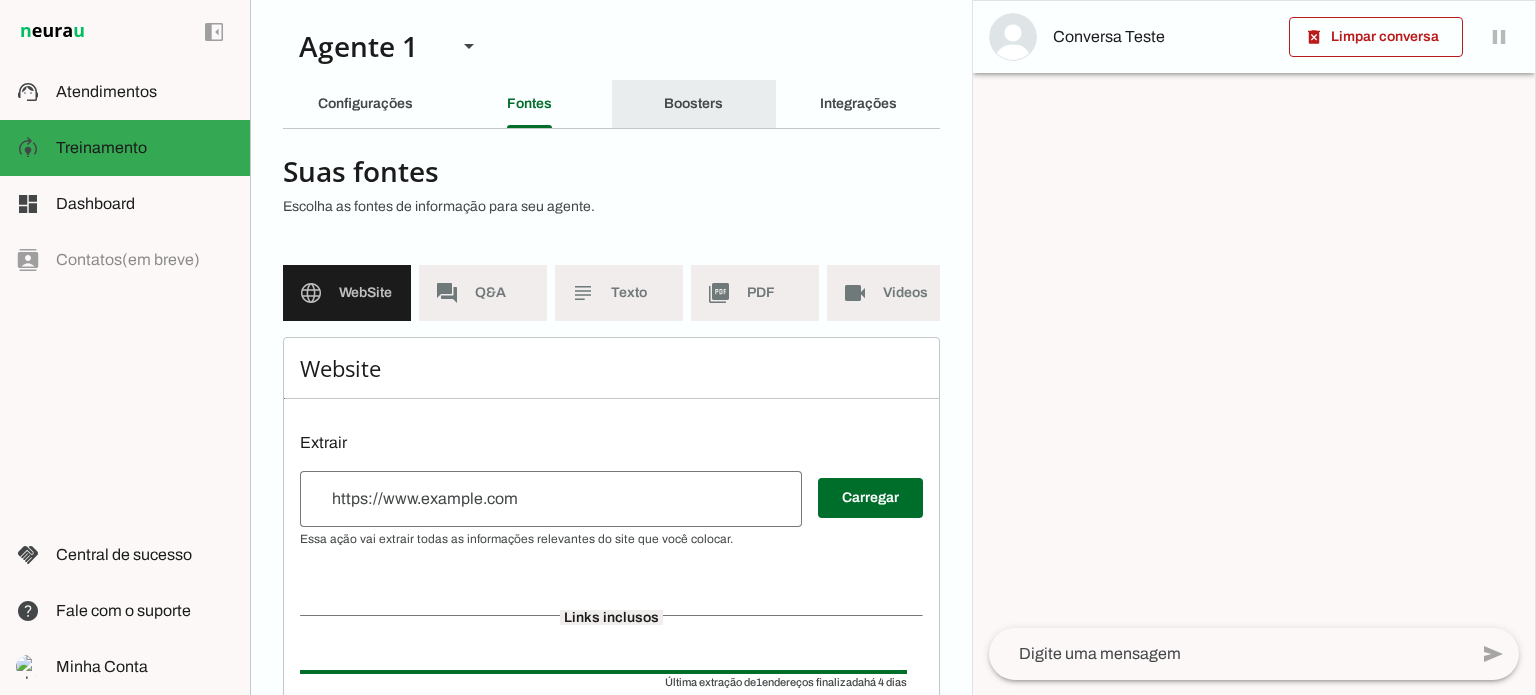 click on "Boosters" 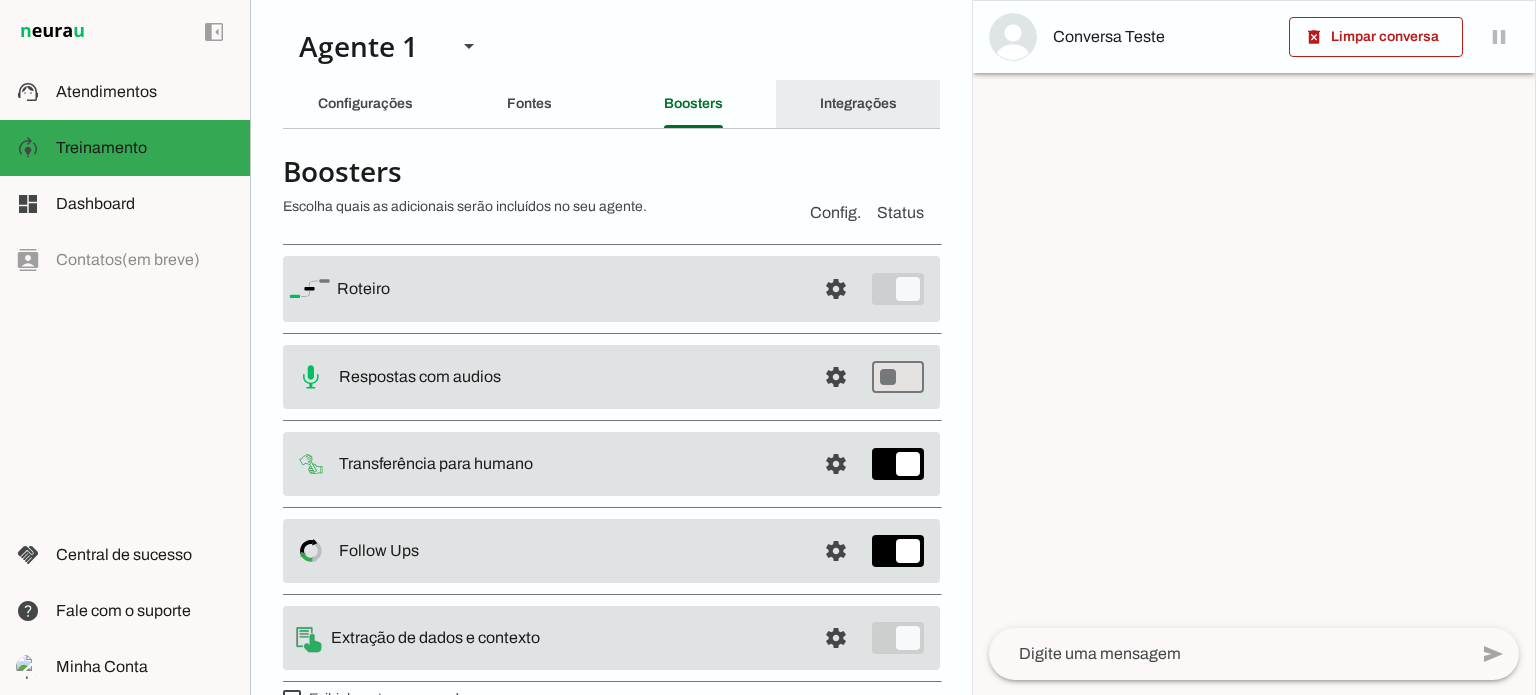 click on "Integrações" 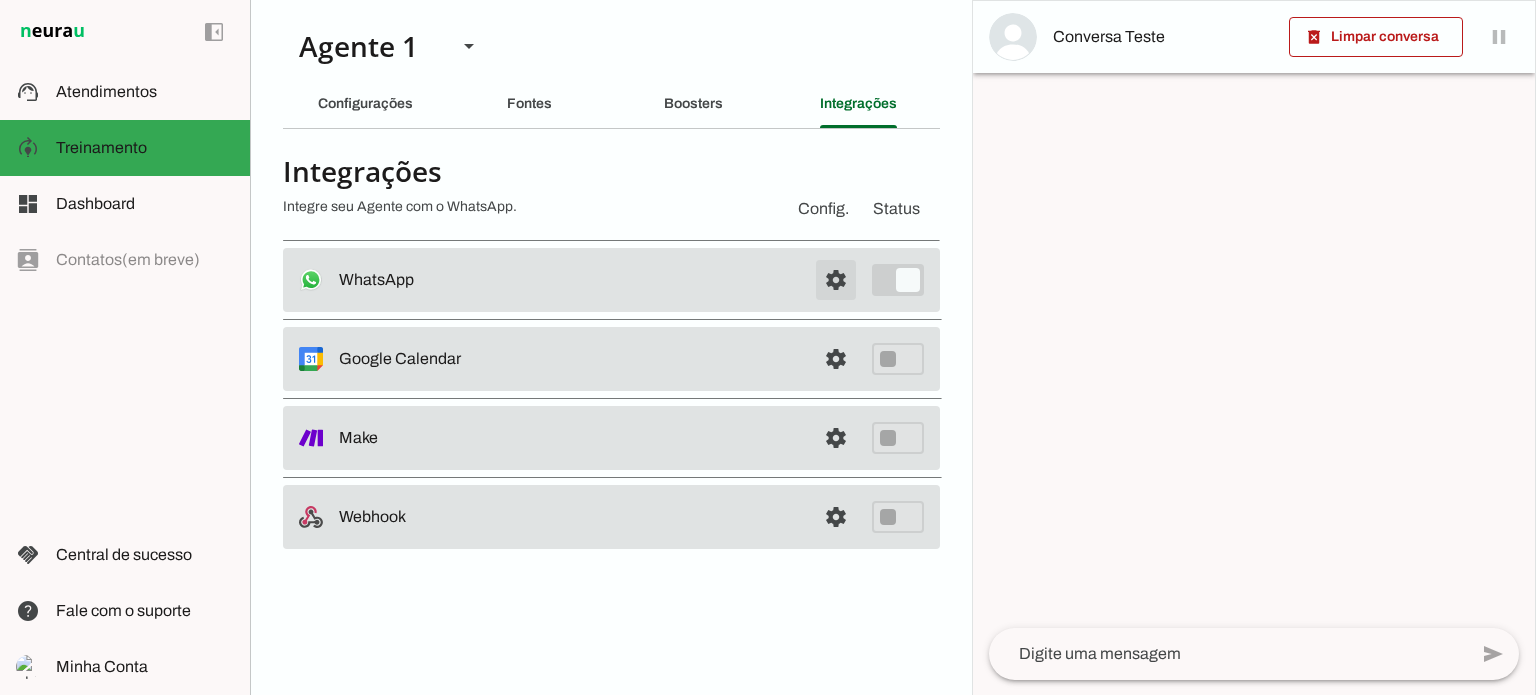 click at bounding box center (836, 280) 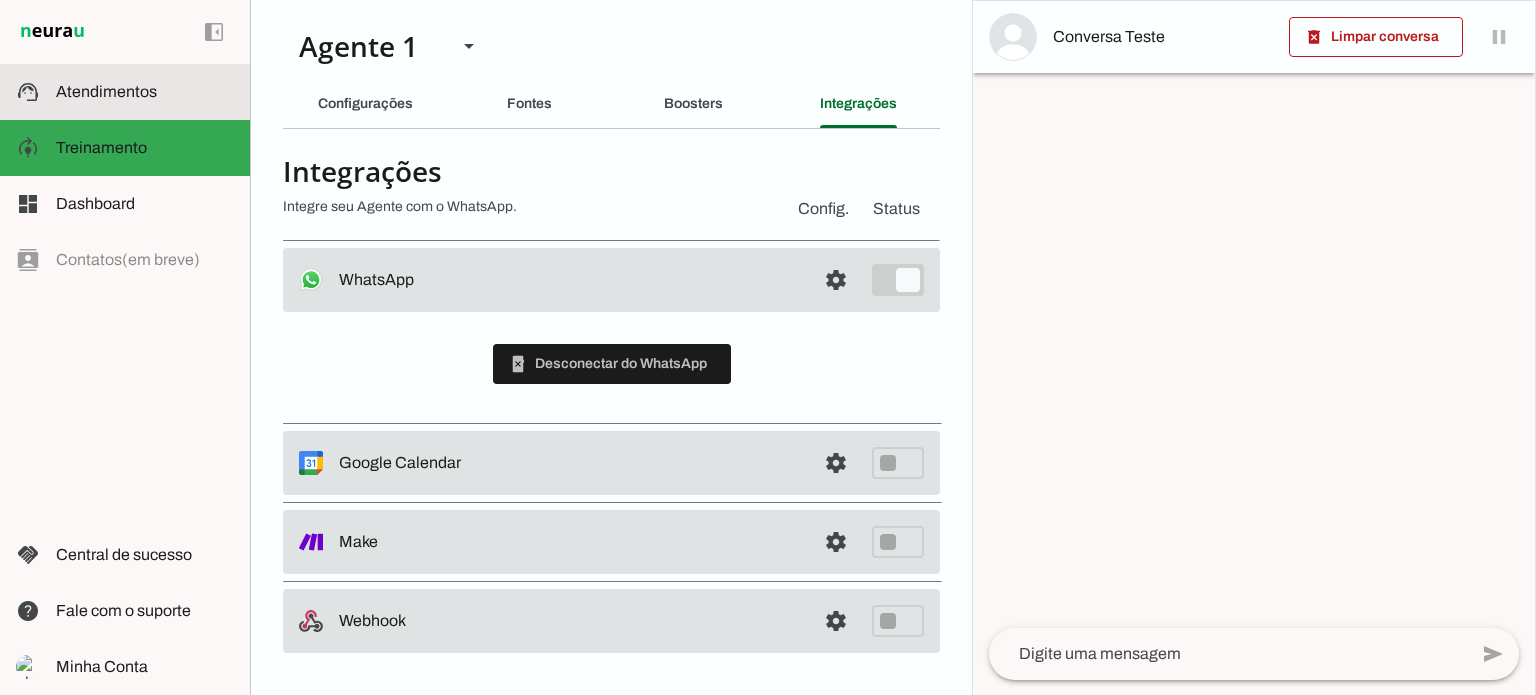 click at bounding box center [145, 92] 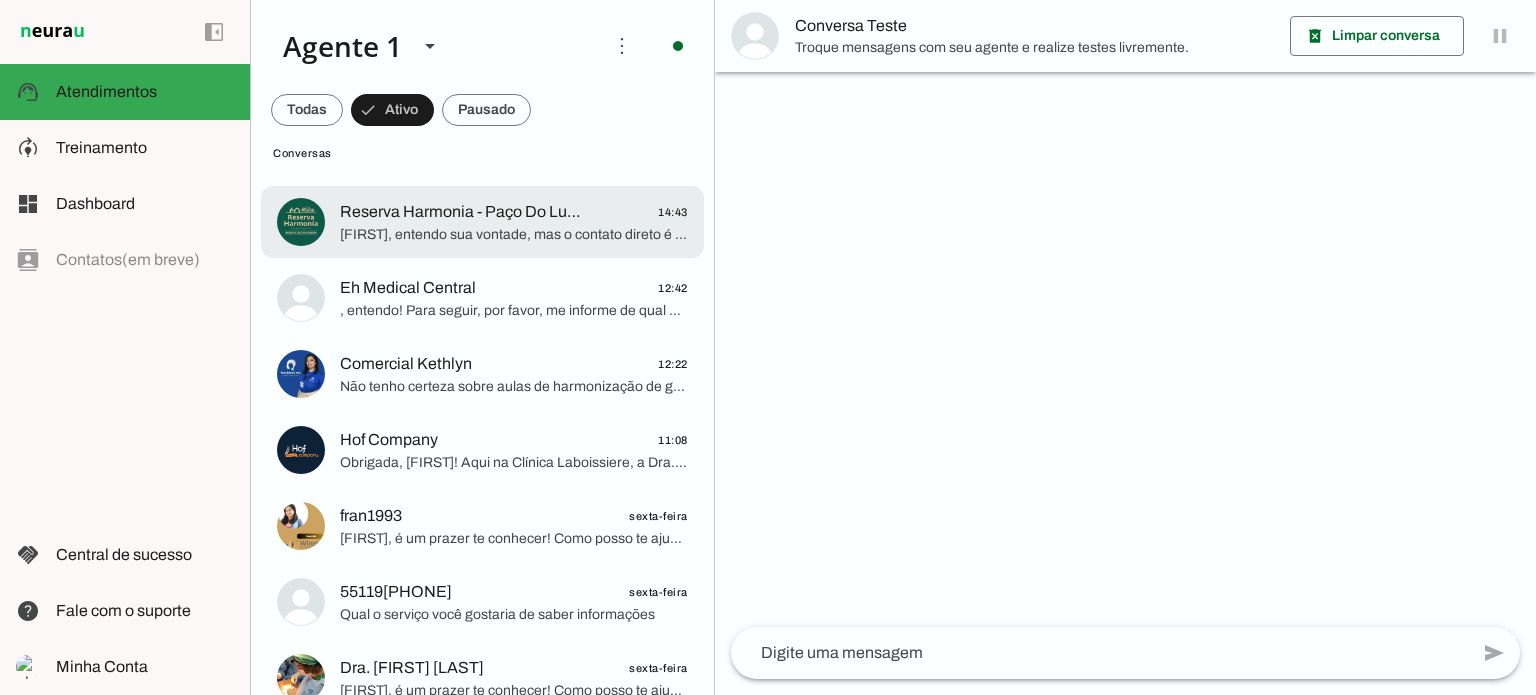 scroll, scrollTop: 212, scrollLeft: 0, axis: vertical 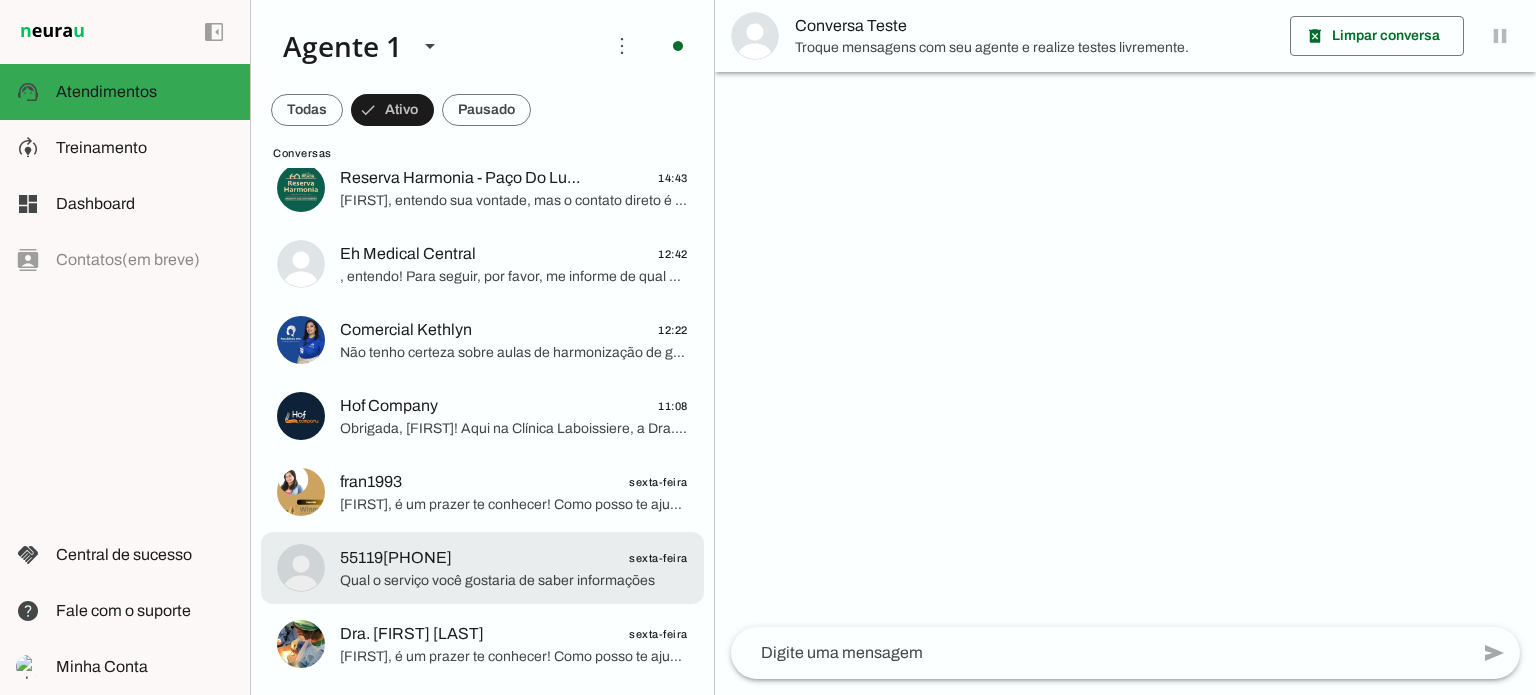 click on "Qual o serviço você gostaria de saber informações" 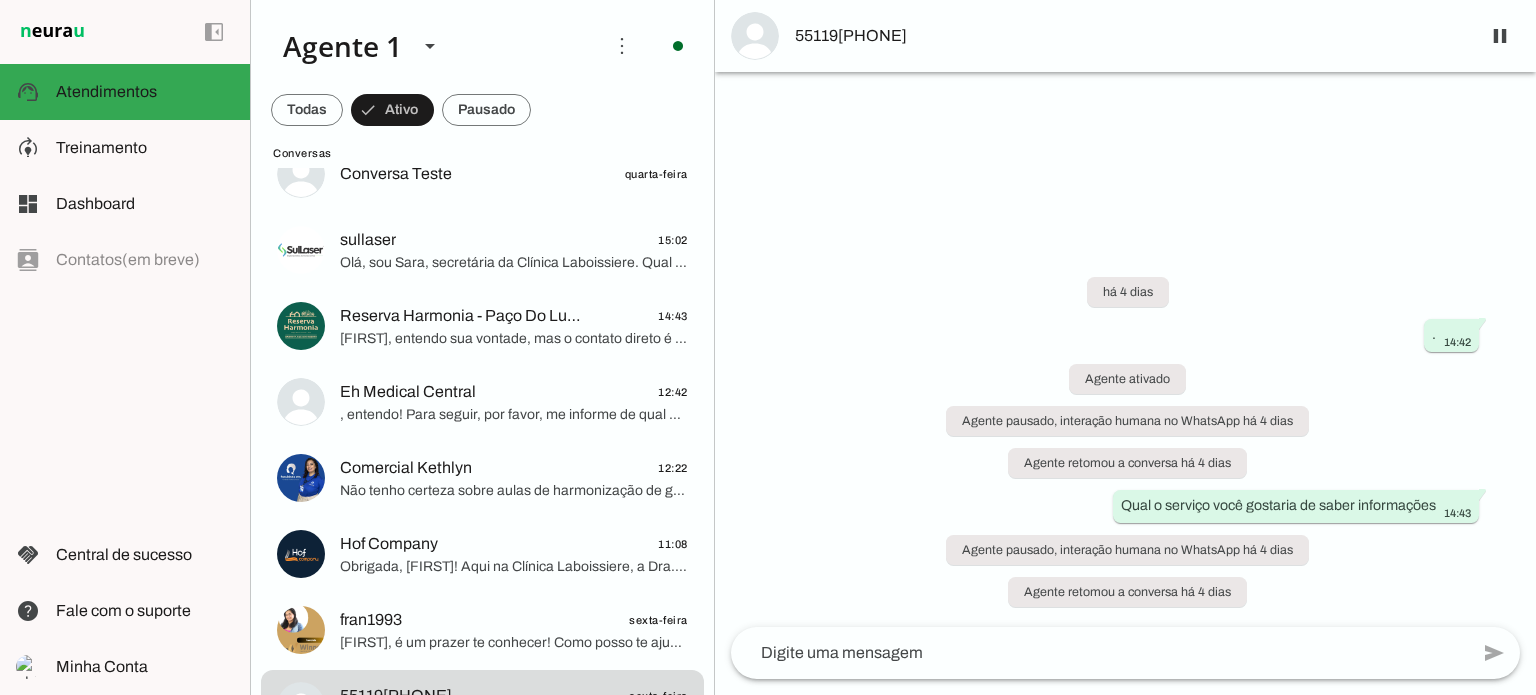 scroll, scrollTop: 212, scrollLeft: 0, axis: vertical 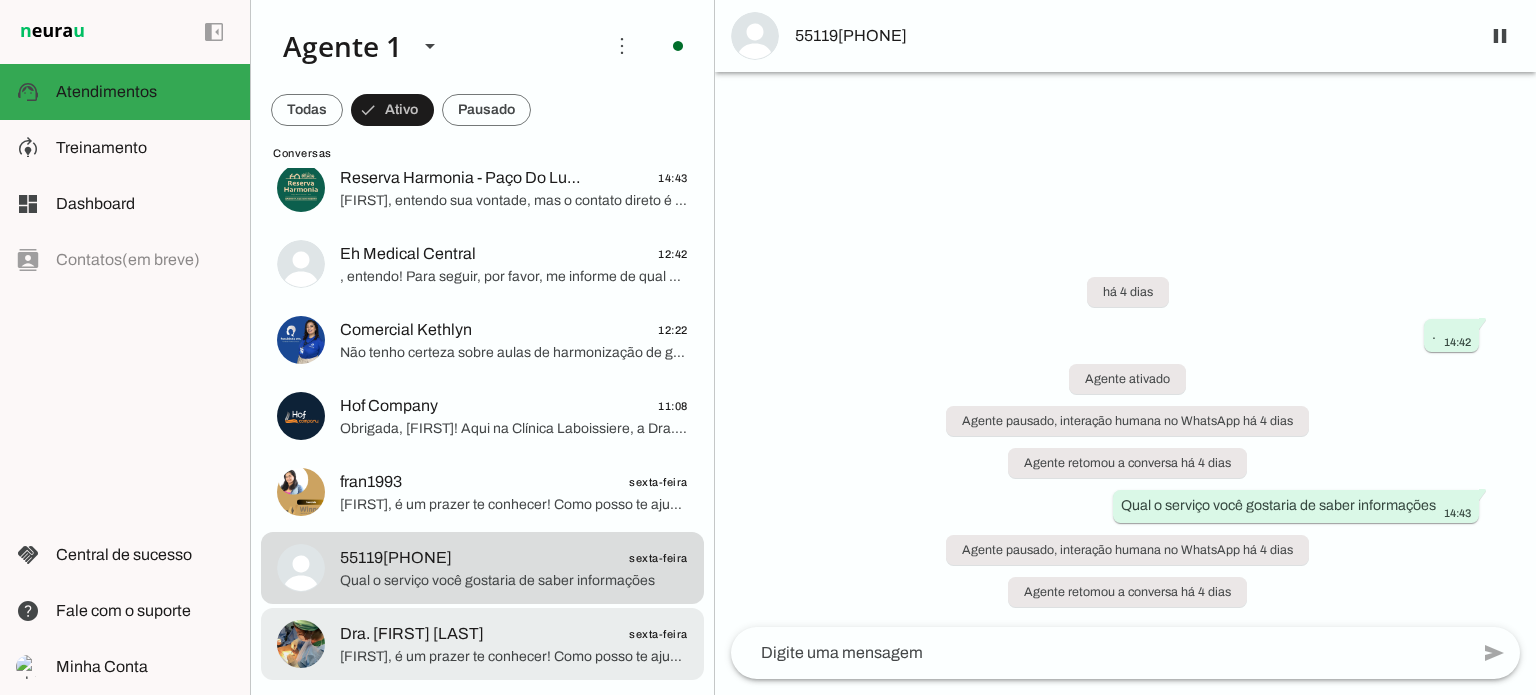click on "[FIRST], é um prazer te conhecer! Como posso te ajudar a realizar seu sonho de beleza com o cuidado da Dra. [LAST]?" 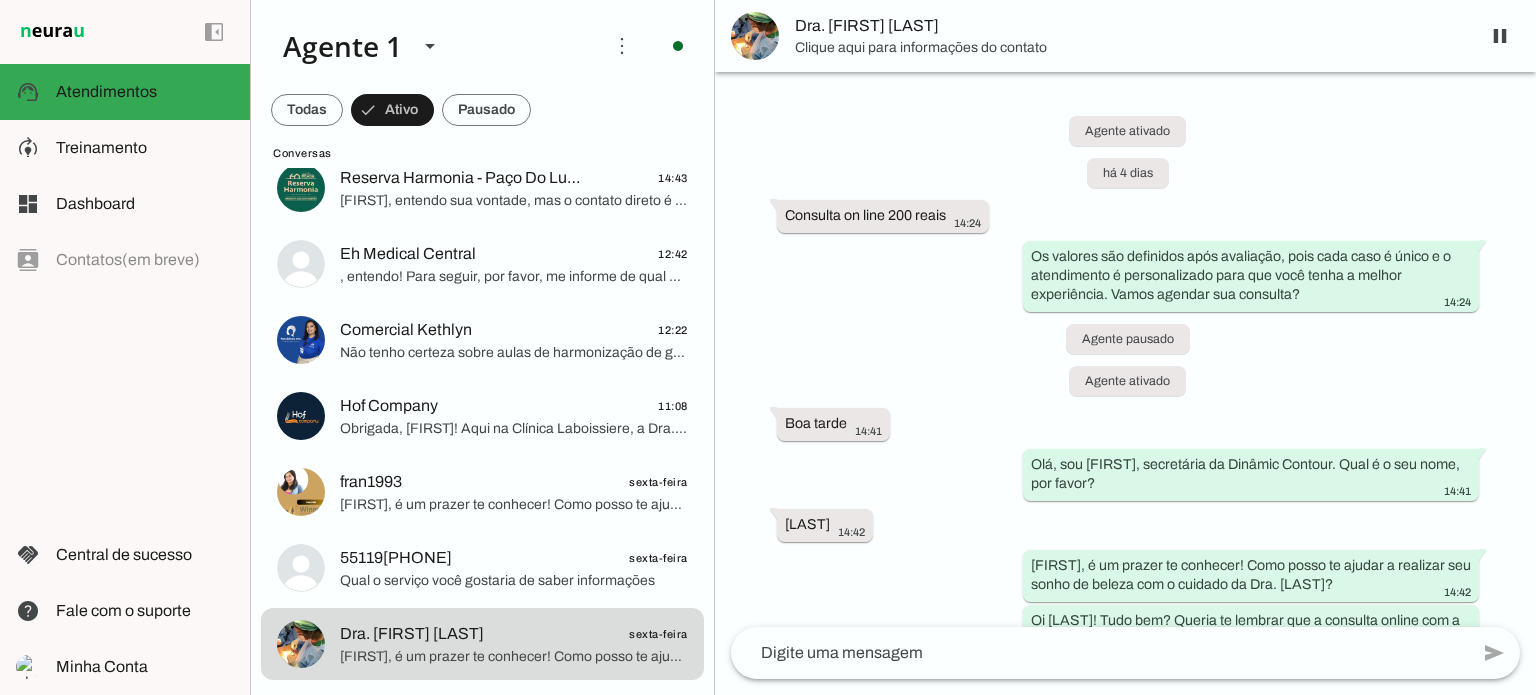scroll, scrollTop: 101, scrollLeft: 0, axis: vertical 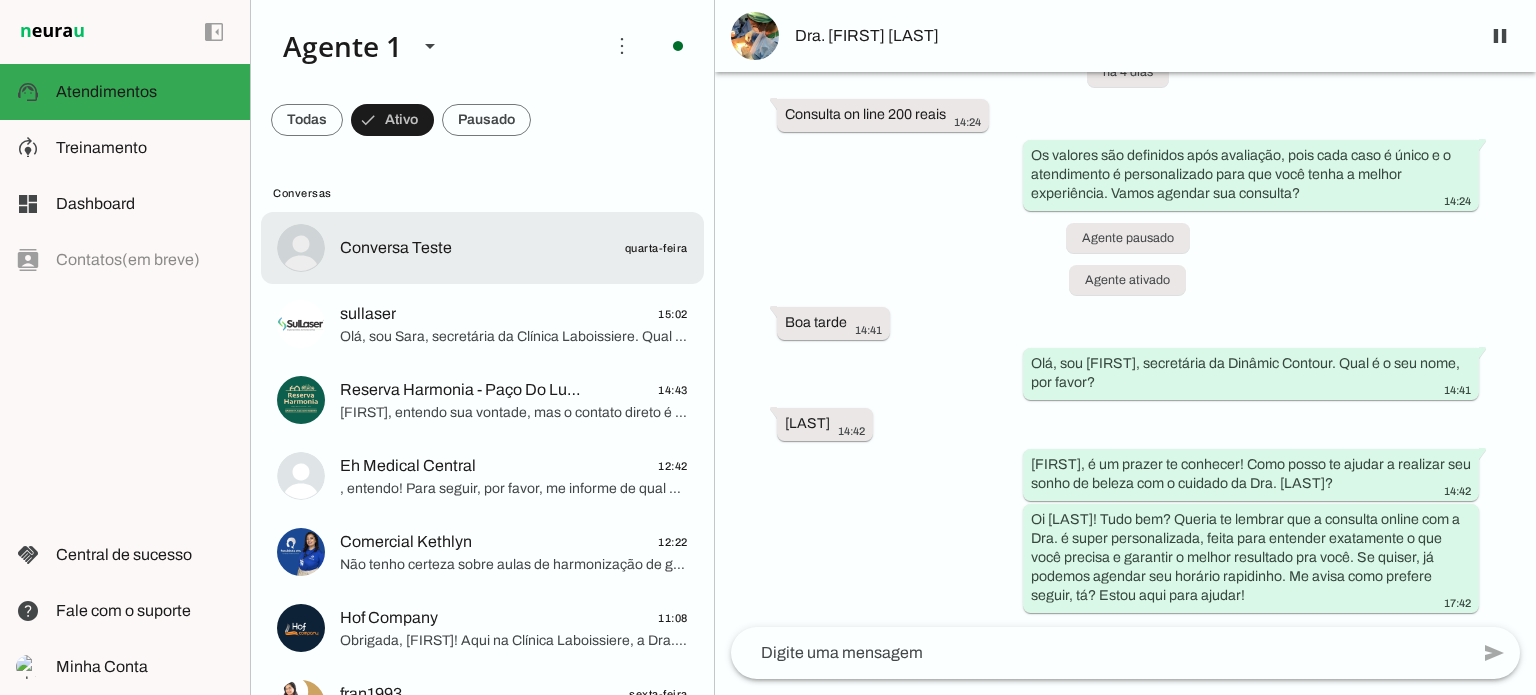 click on "Conversa Teste" 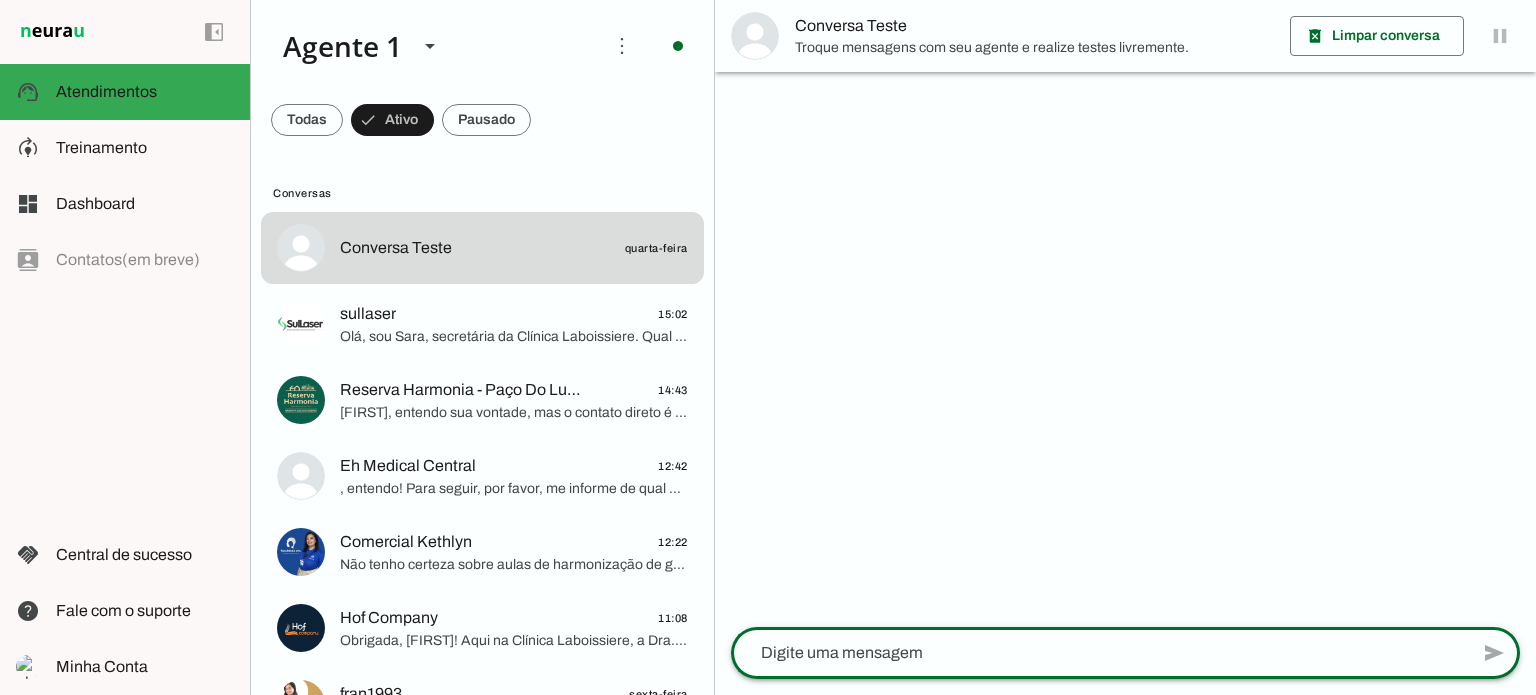 click 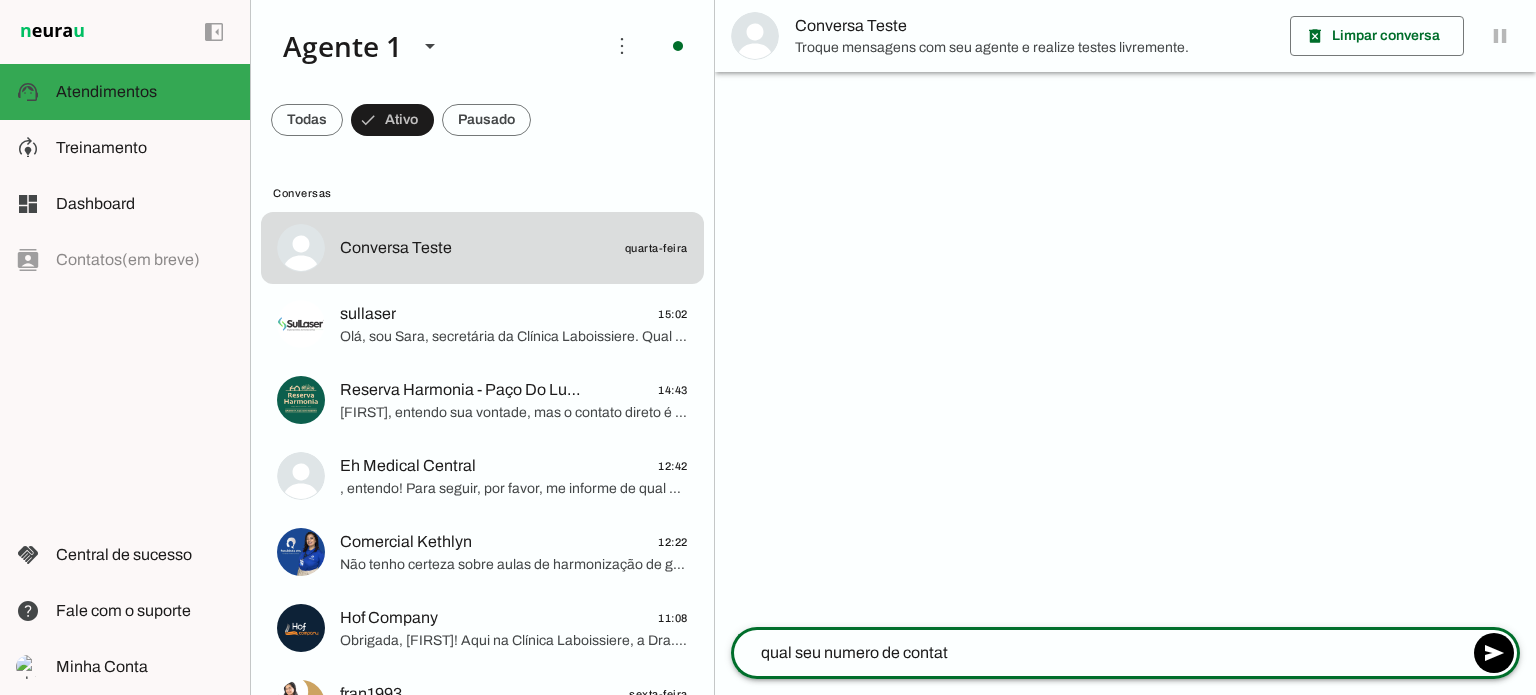 type on "qual seu numero de contato" 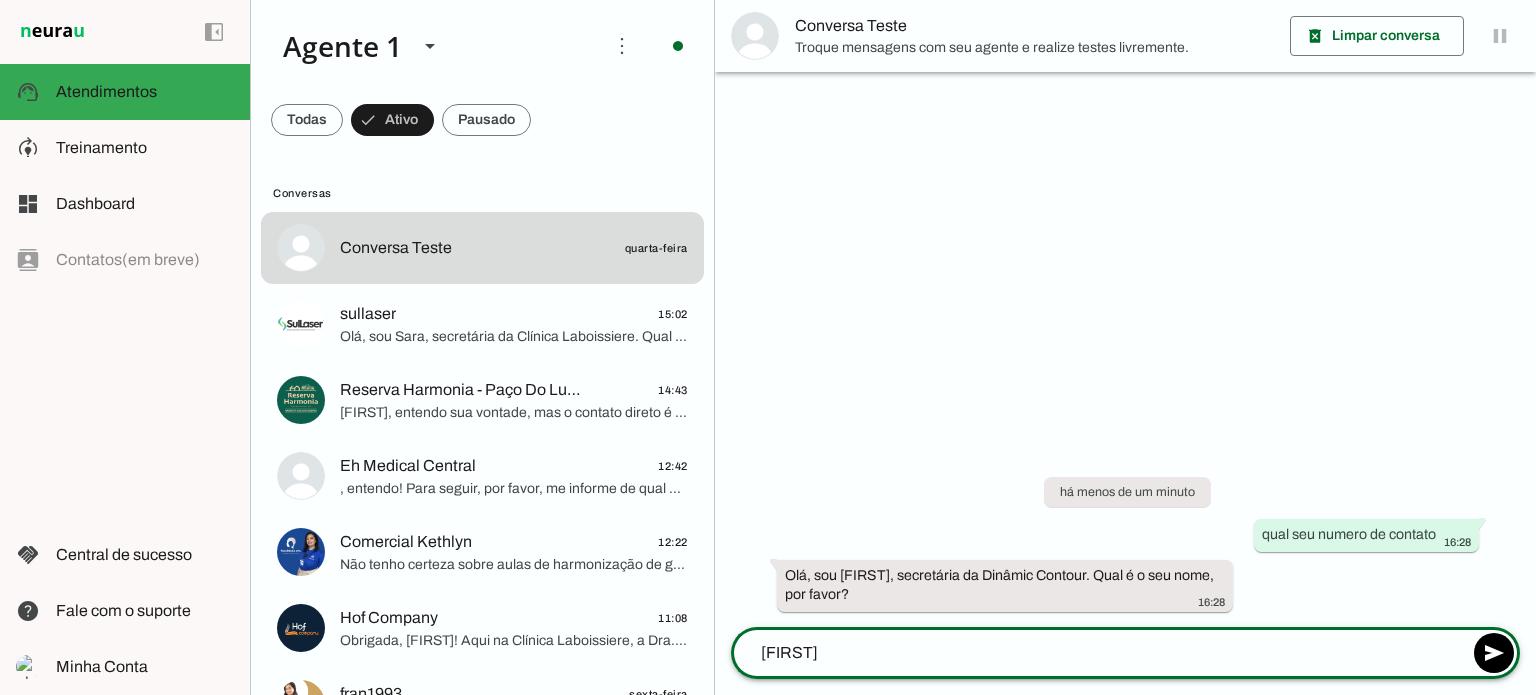 type on "[FIRST]" 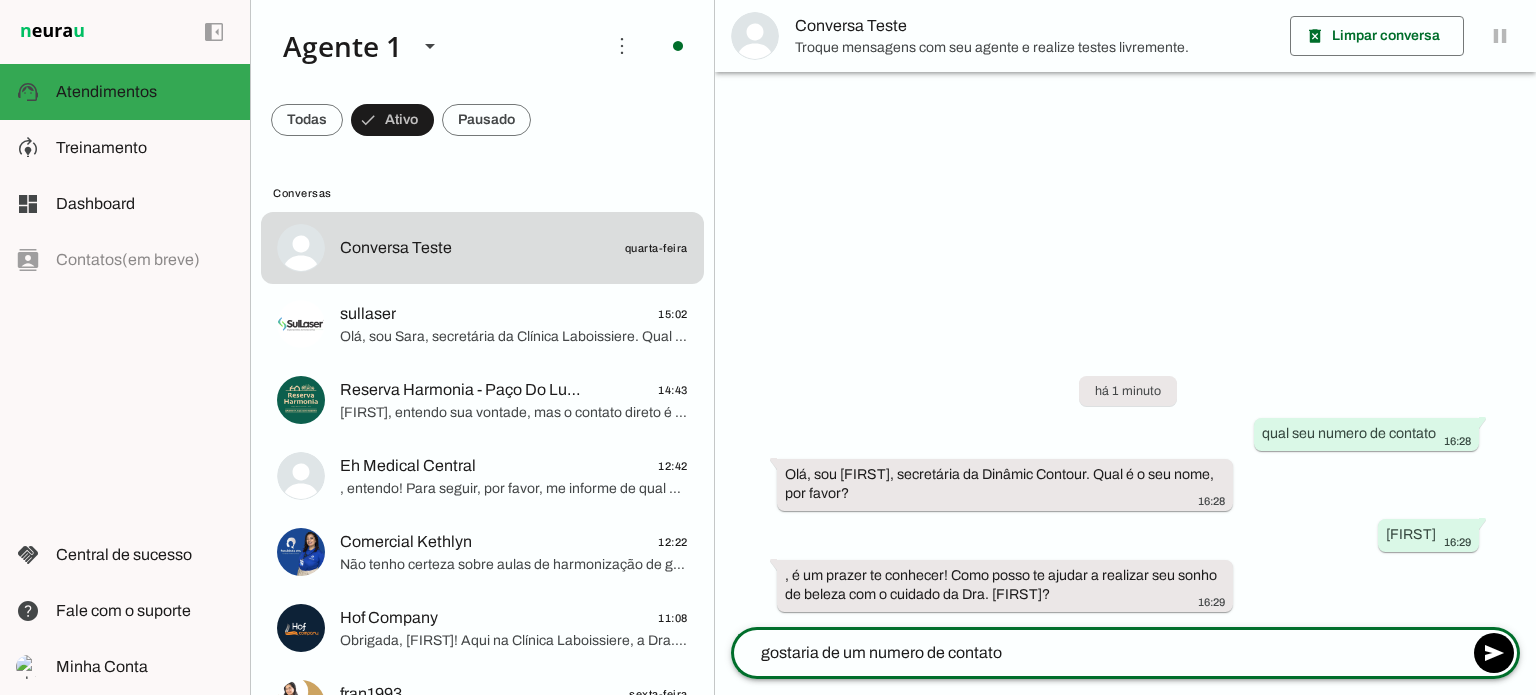 type on "gostaria de um numero de contato" 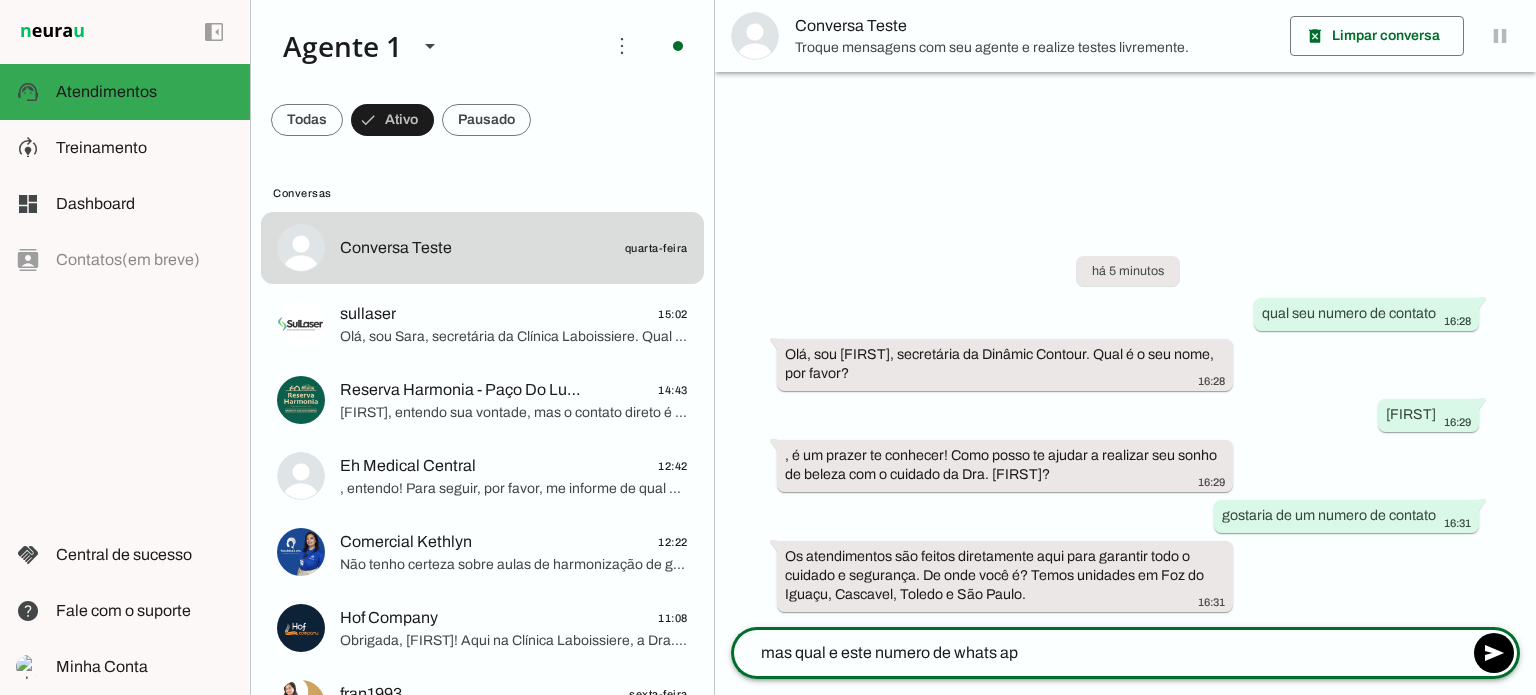 type on "mas qual e este numero de whats app" 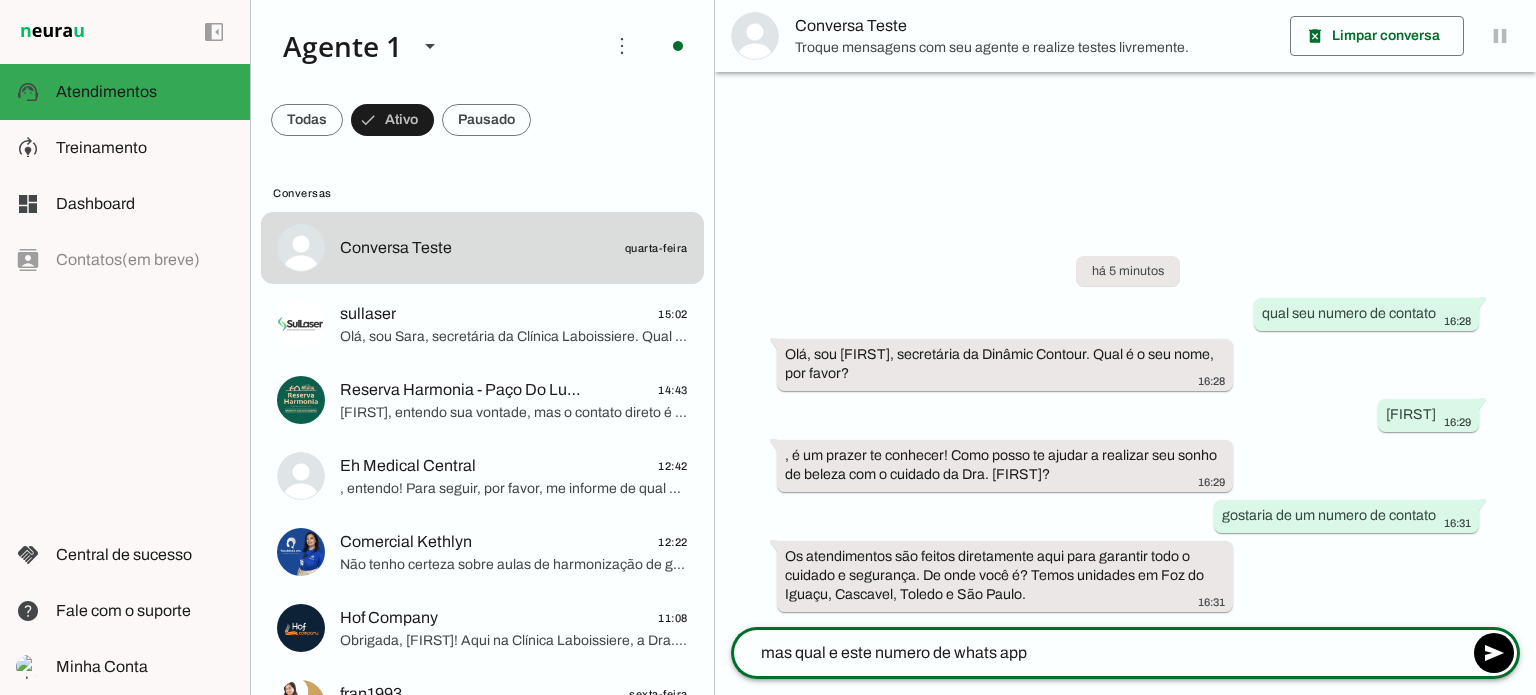 type 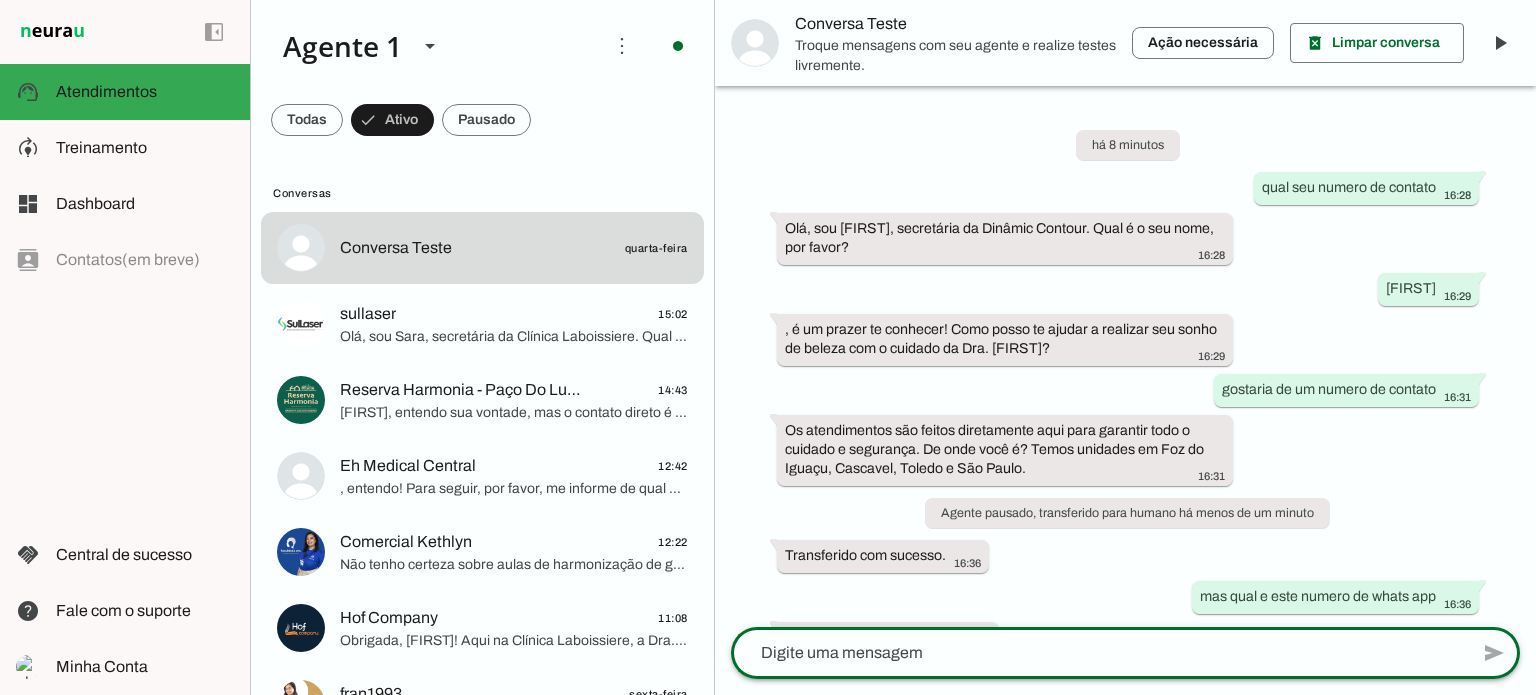 scroll, scrollTop: 78, scrollLeft: 0, axis: vertical 